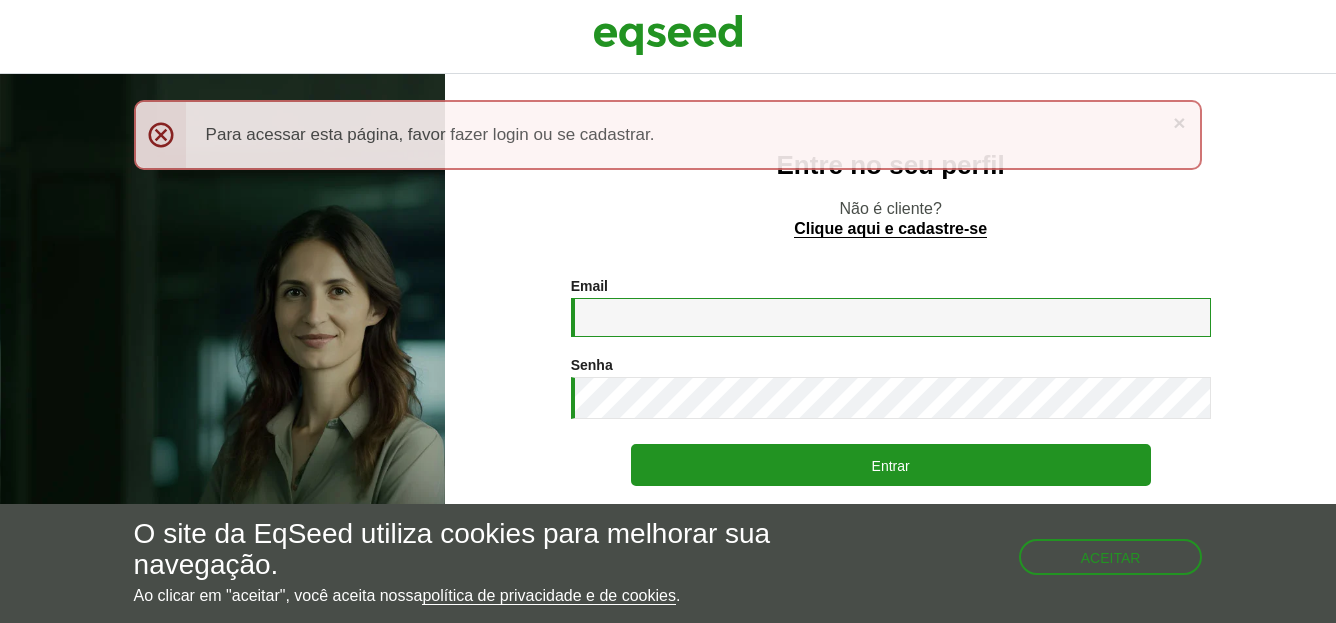 scroll, scrollTop: 0, scrollLeft: 0, axis: both 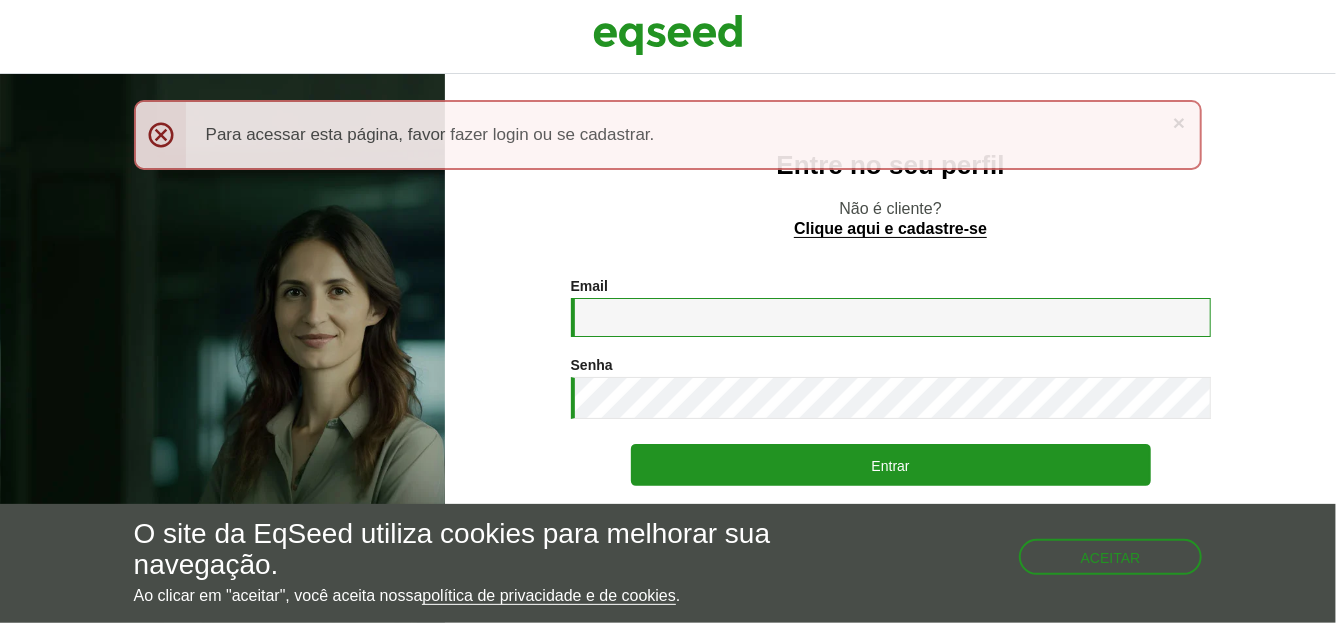 click on "Email  *" at bounding box center [891, 317] 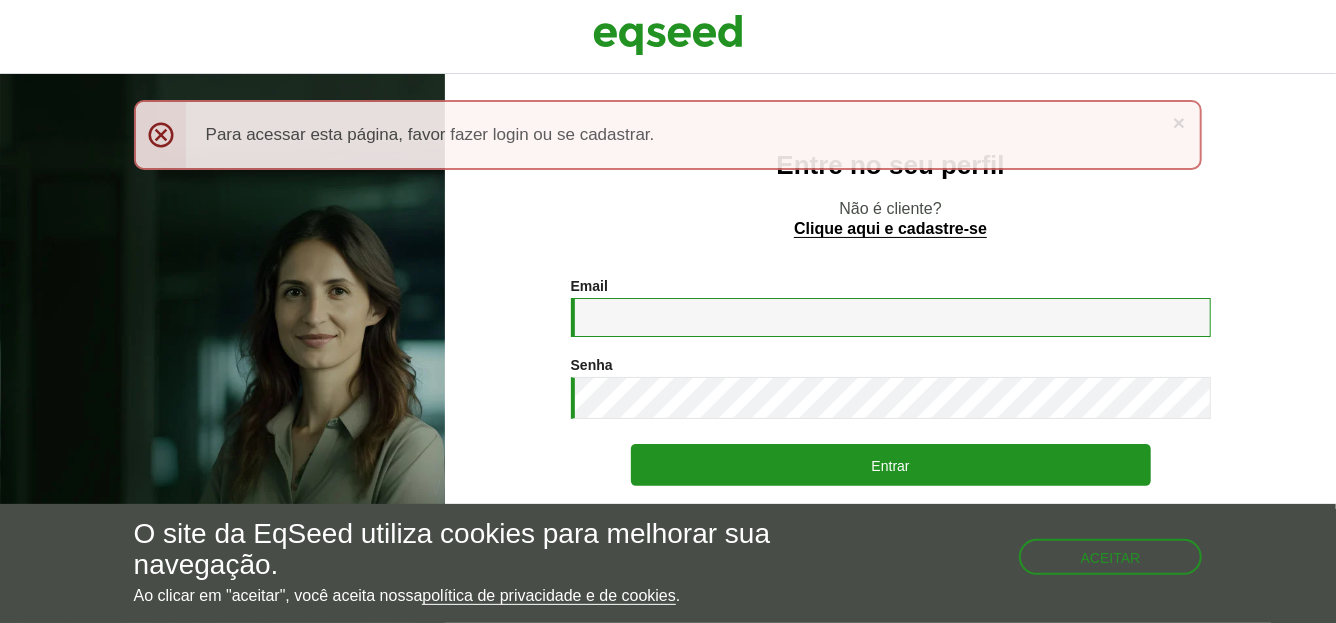 scroll, scrollTop: 0, scrollLeft: 0, axis: both 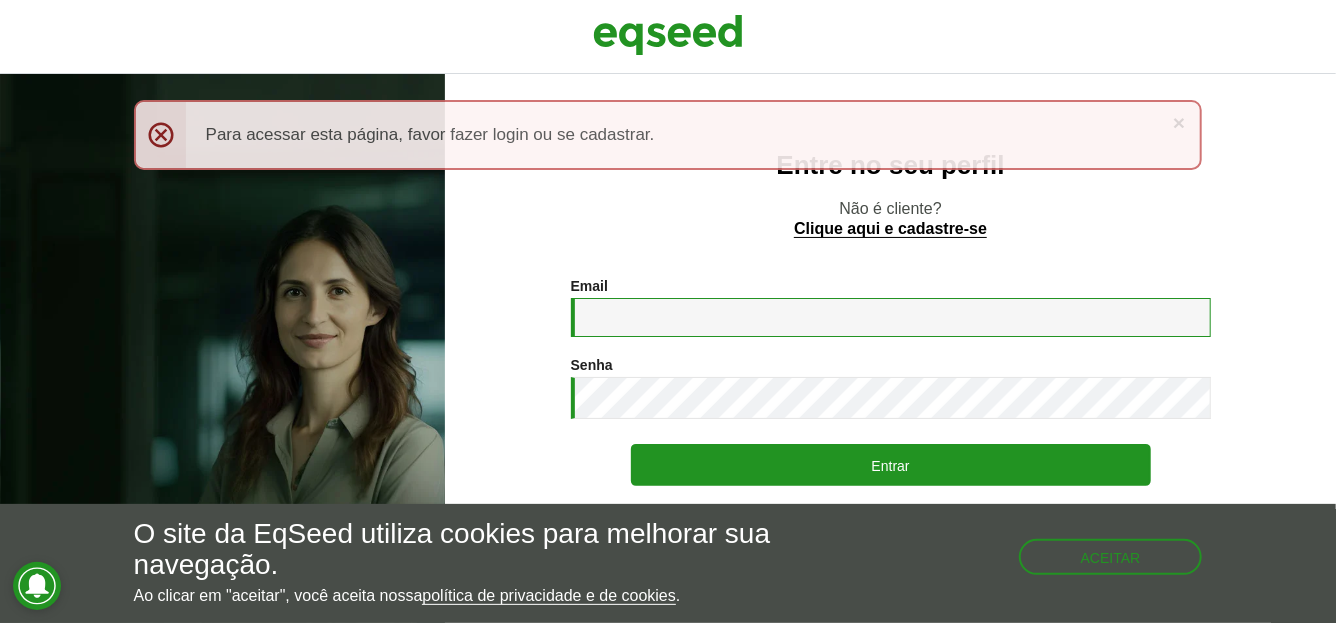type on "**********" 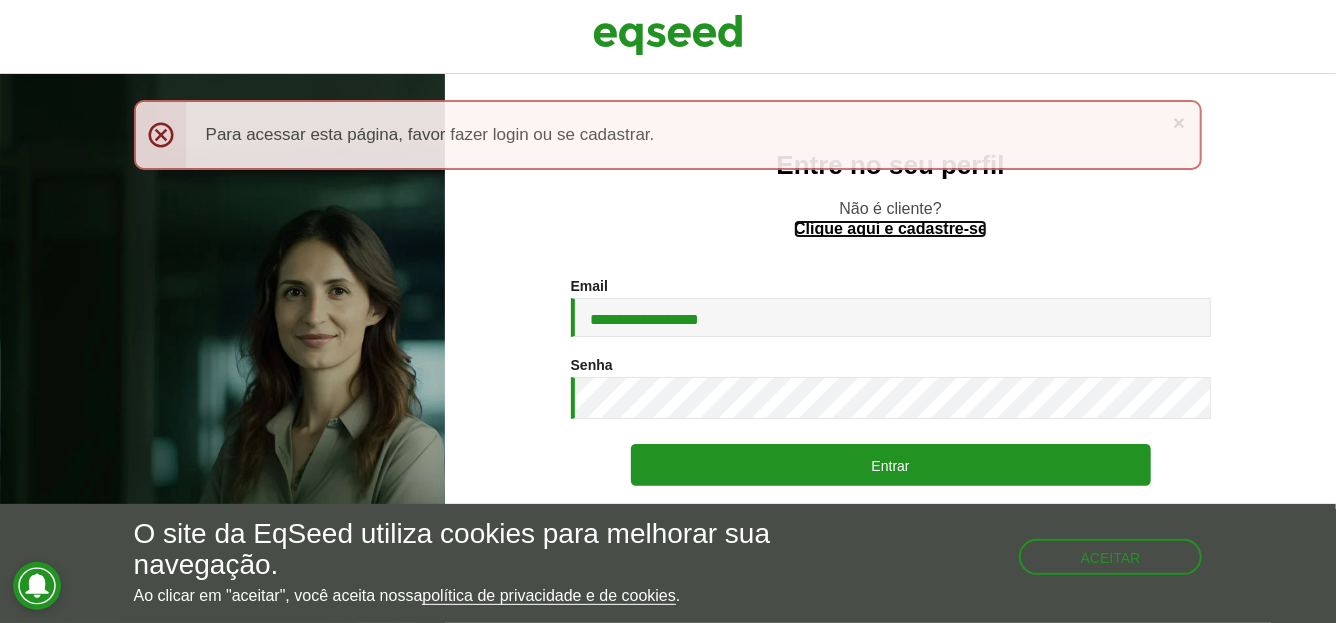 click on "Clique aqui e cadastre-se" at bounding box center (890, 229) 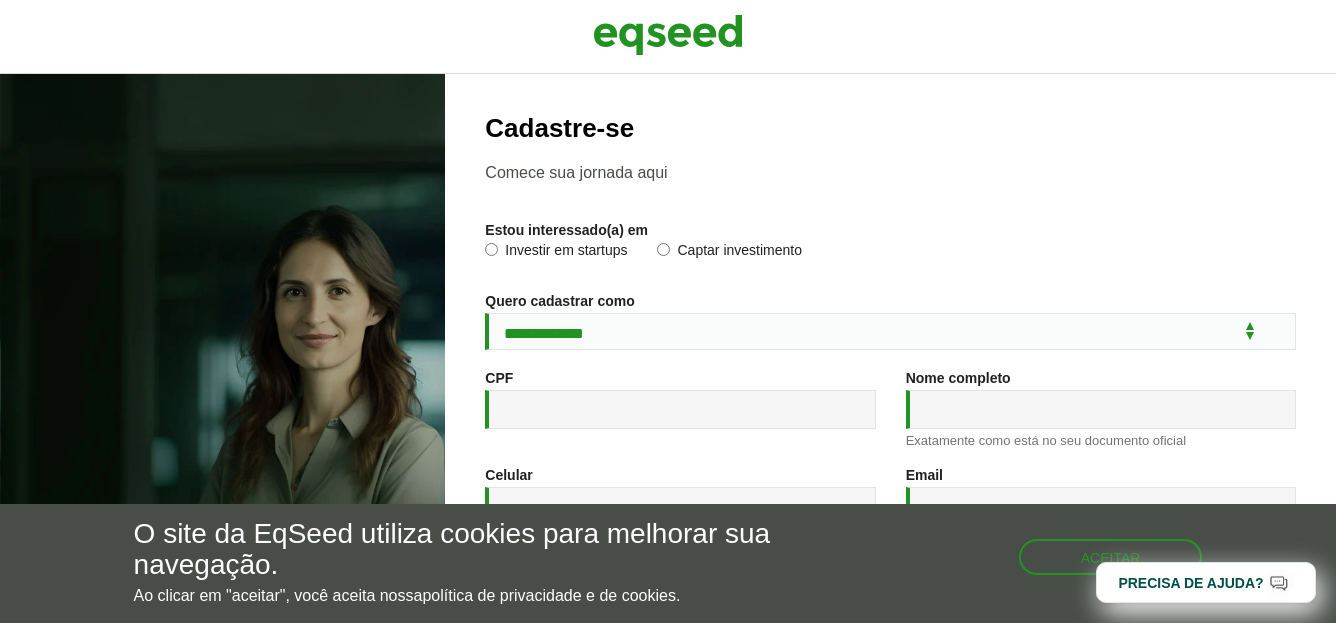 scroll, scrollTop: 0, scrollLeft: 0, axis: both 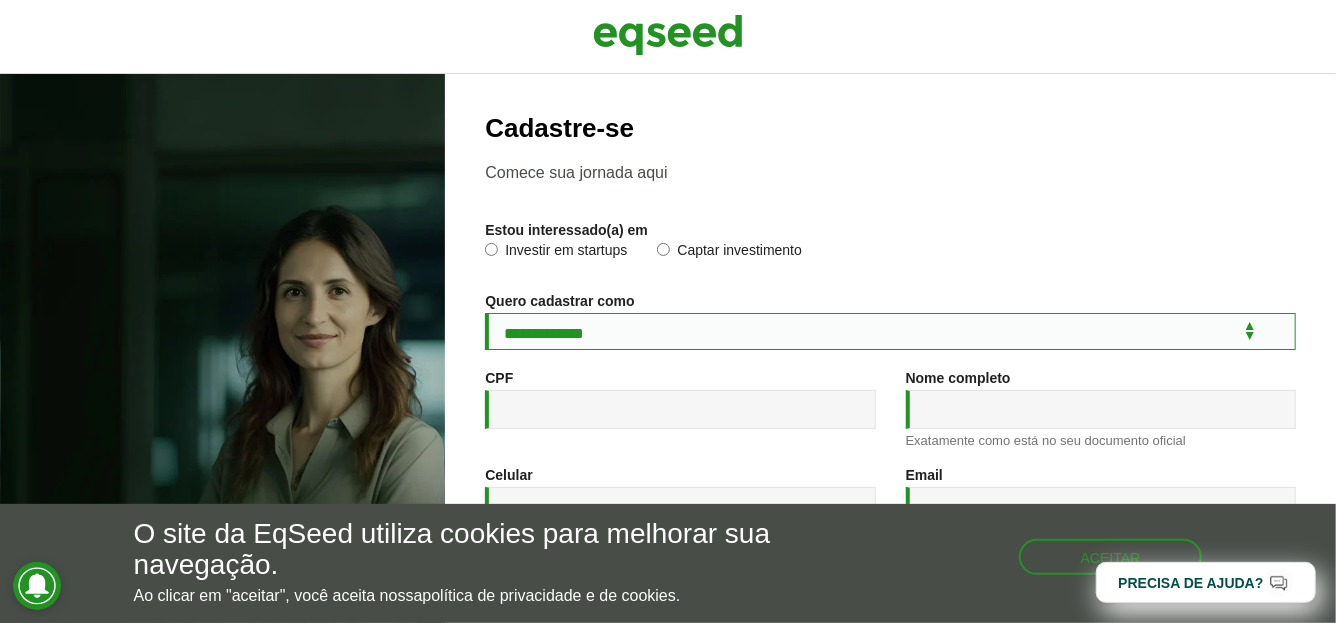 click on "**********" at bounding box center (890, 331) 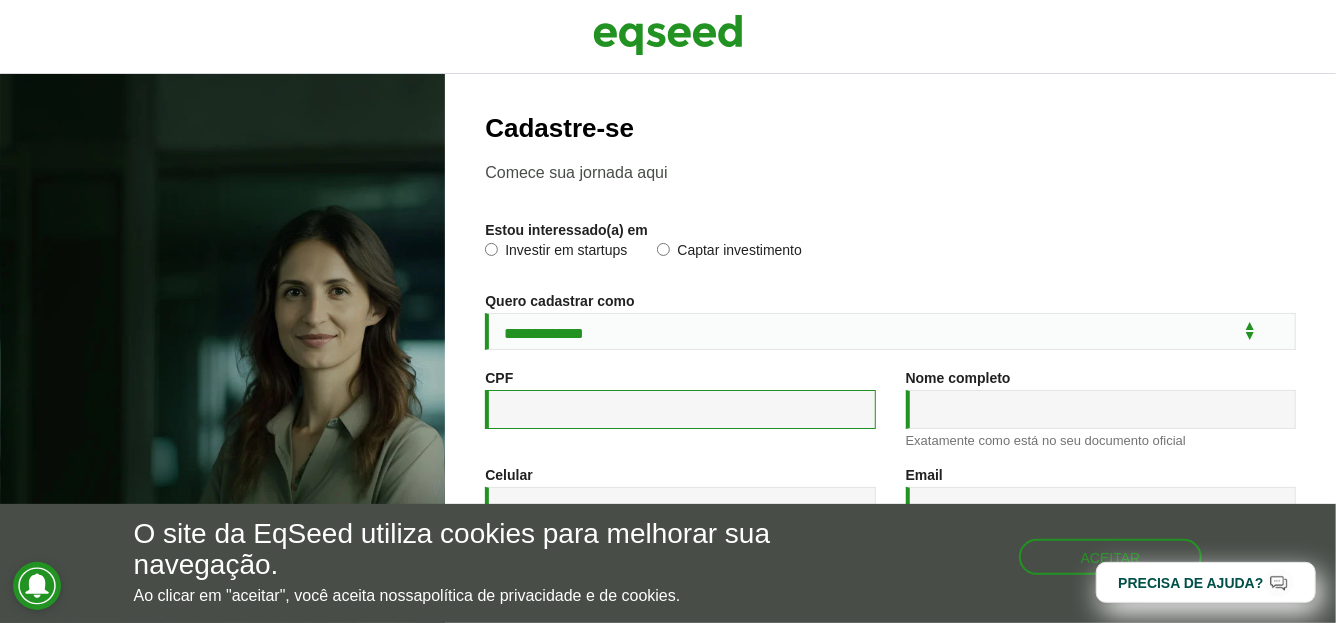 click on "CPF  *" at bounding box center [680, 409] 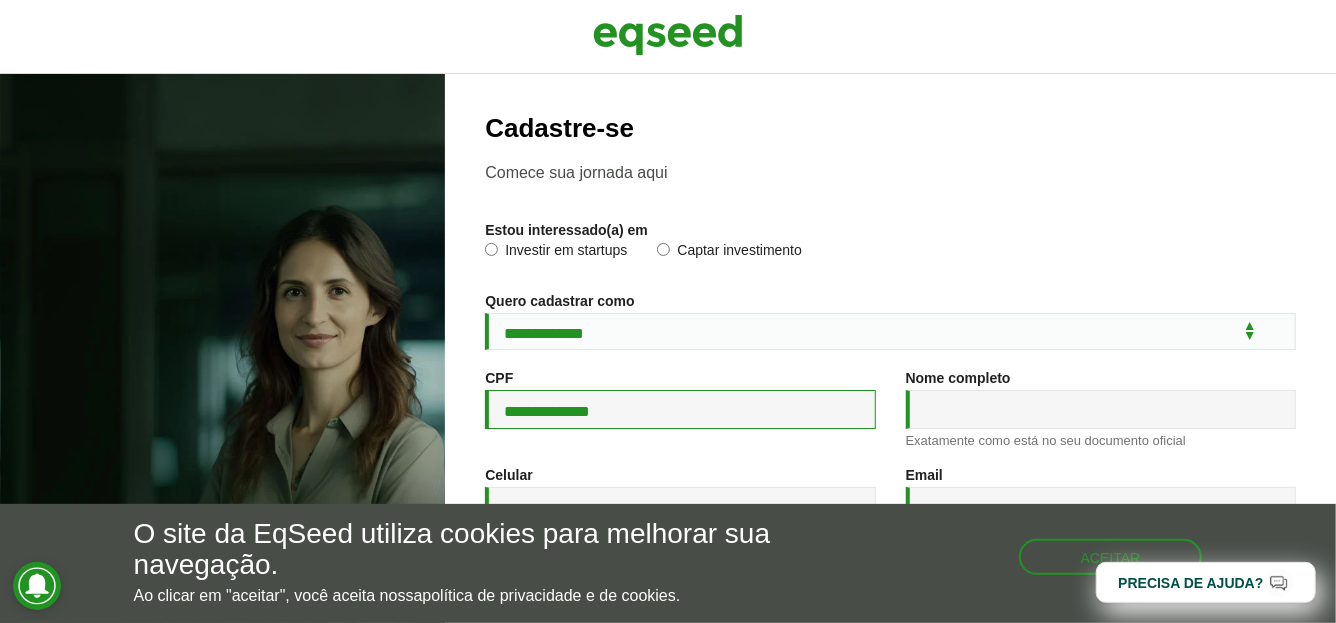 type on "**********" 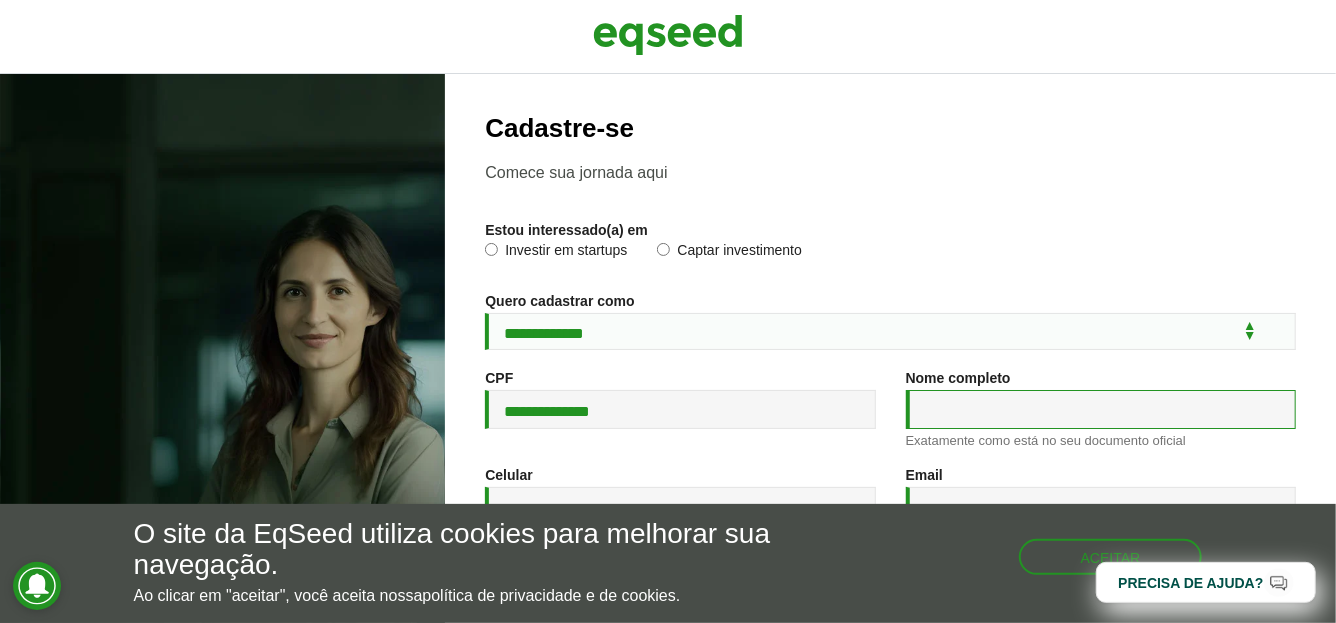 click on "Nome completo  *" at bounding box center [1101, 409] 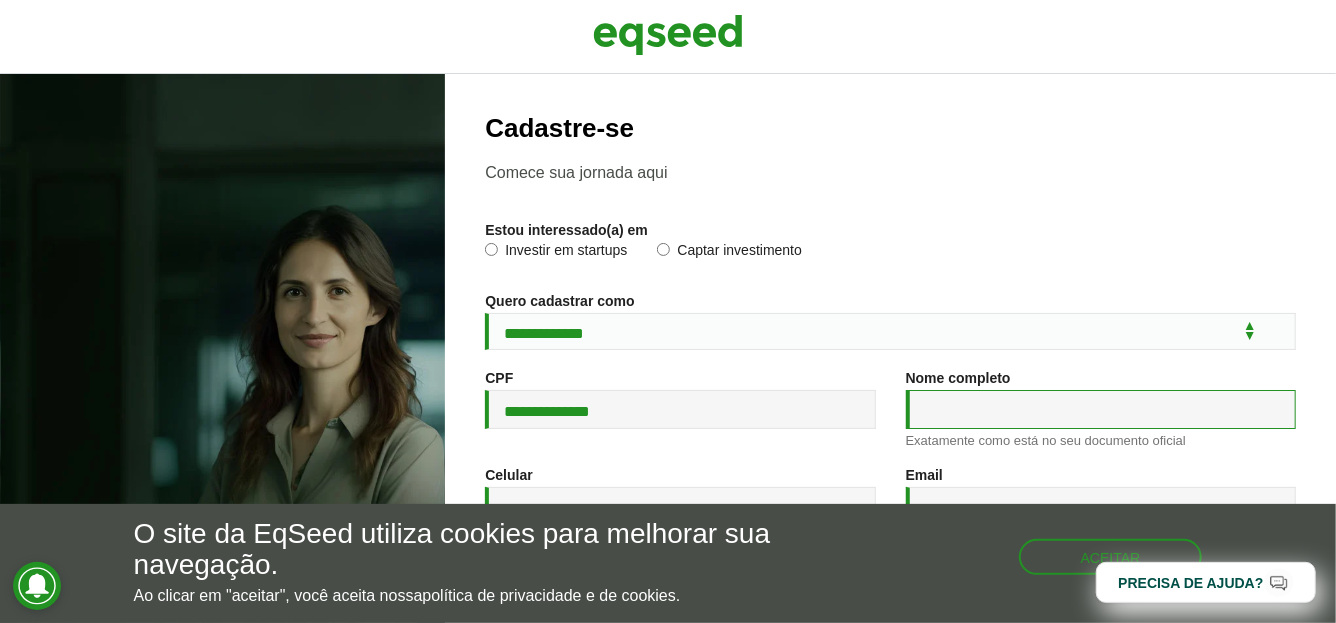 type on "**********" 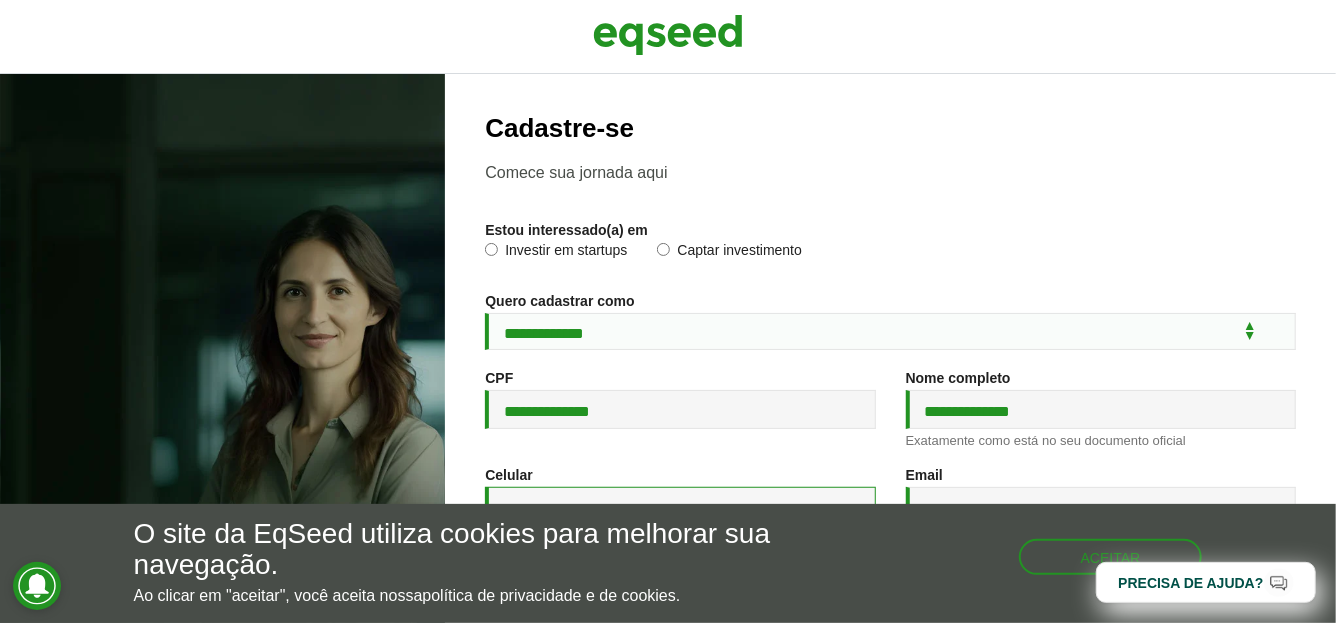 type on "**********" 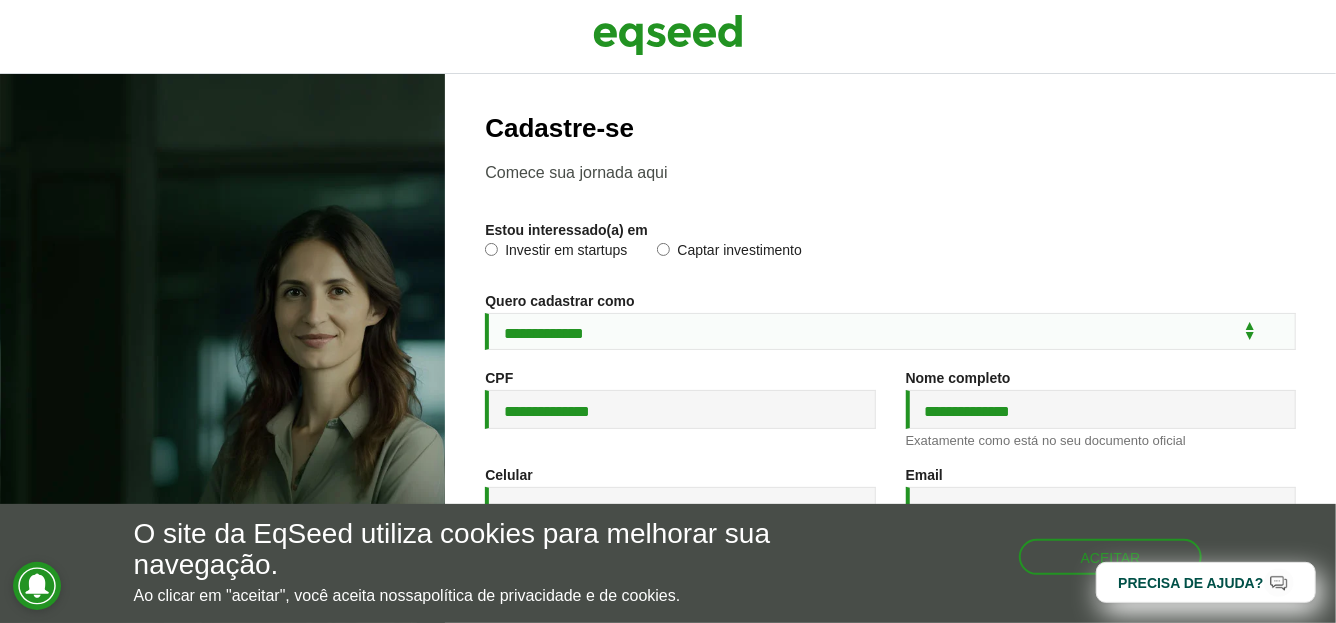 type on "**********" 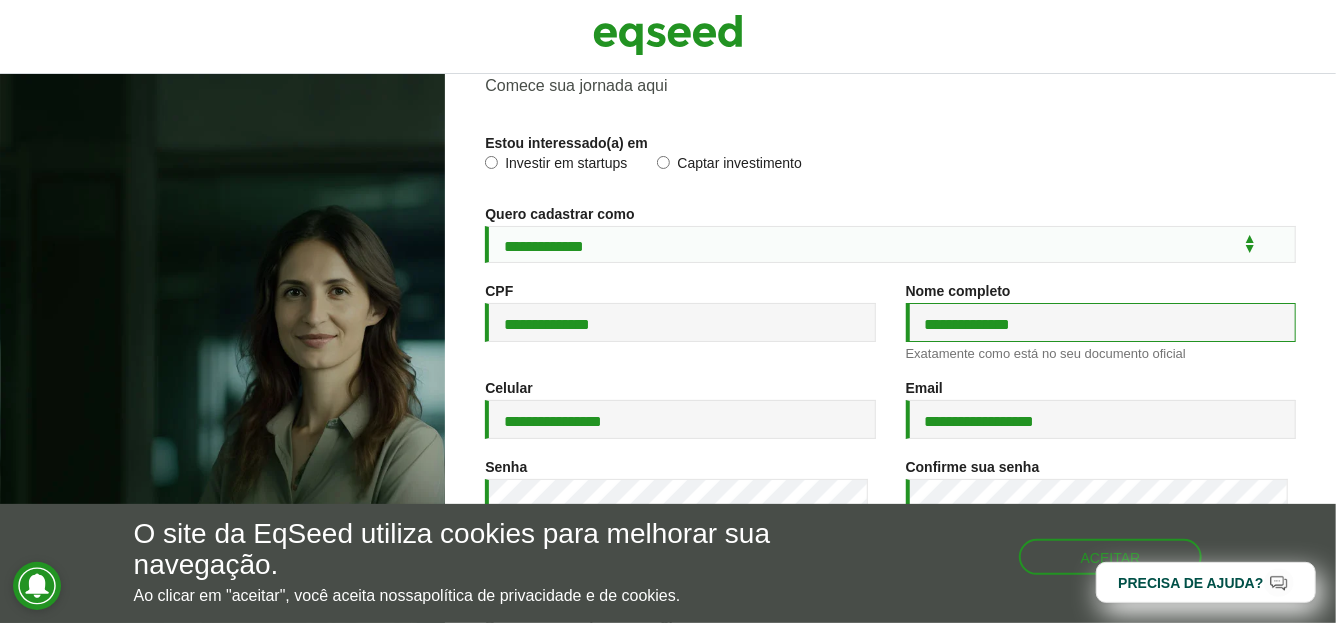 scroll, scrollTop: 200, scrollLeft: 0, axis: vertical 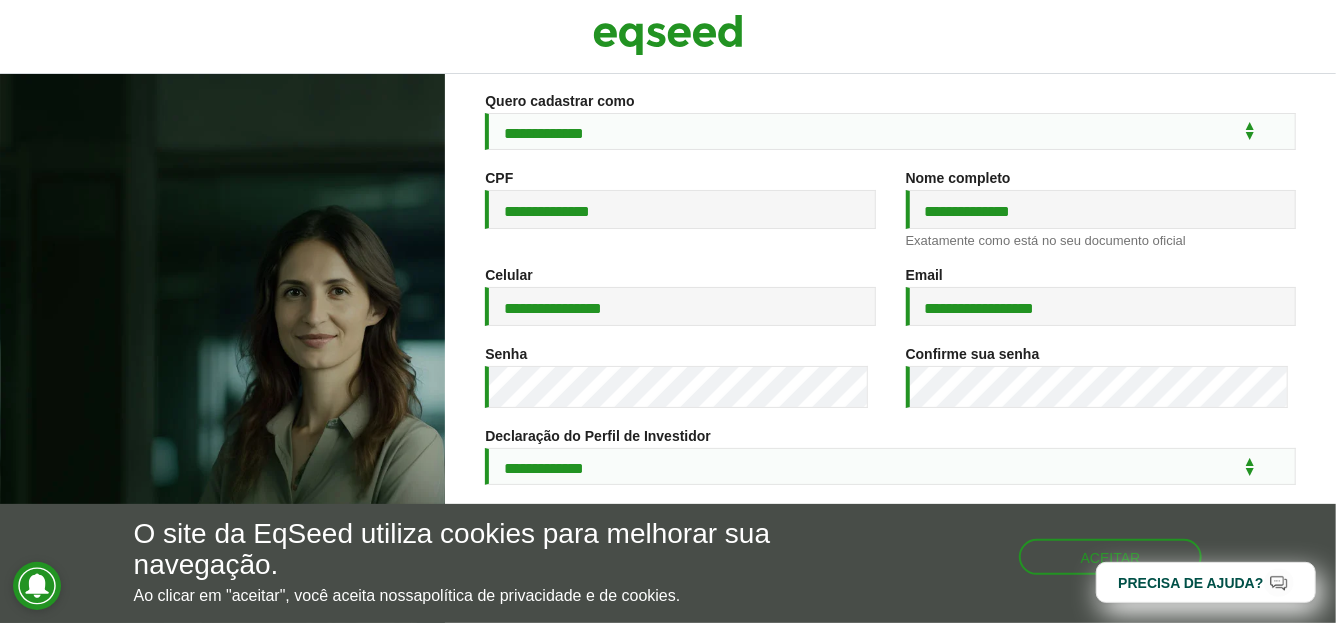 drag, startPoint x: 580, startPoint y: 457, endPoint x: 1025, endPoint y: 173, distance: 527.90247 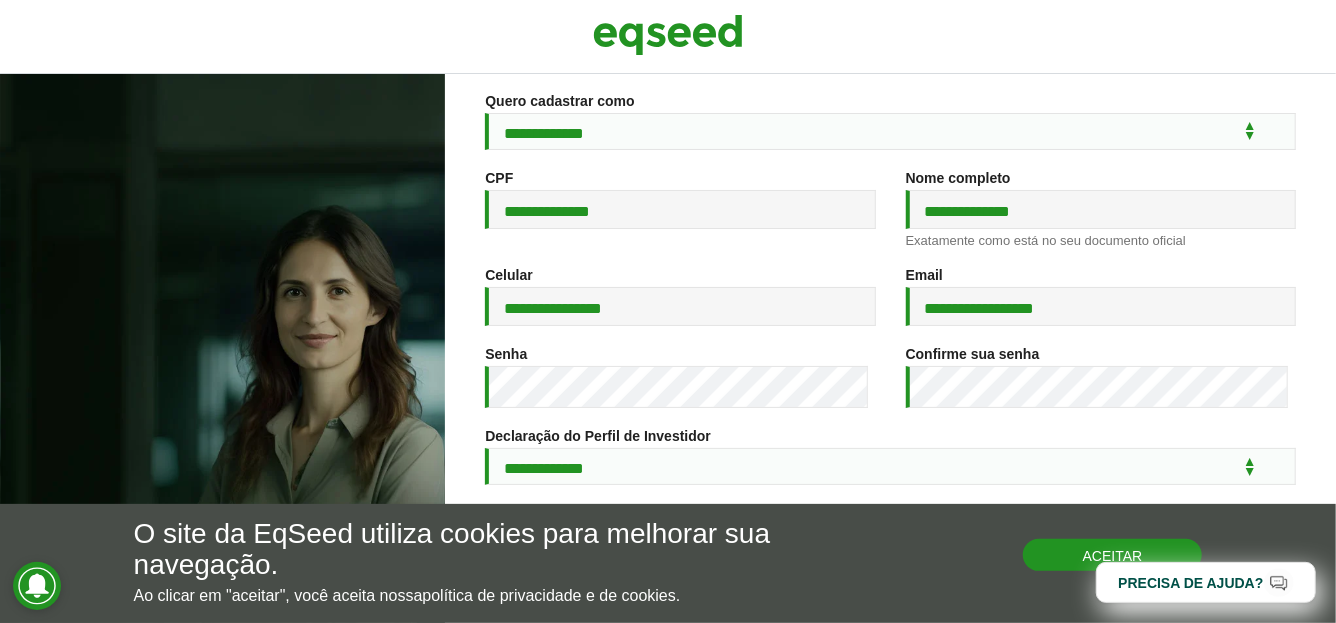 click on "Aceitar" at bounding box center (1113, 555) 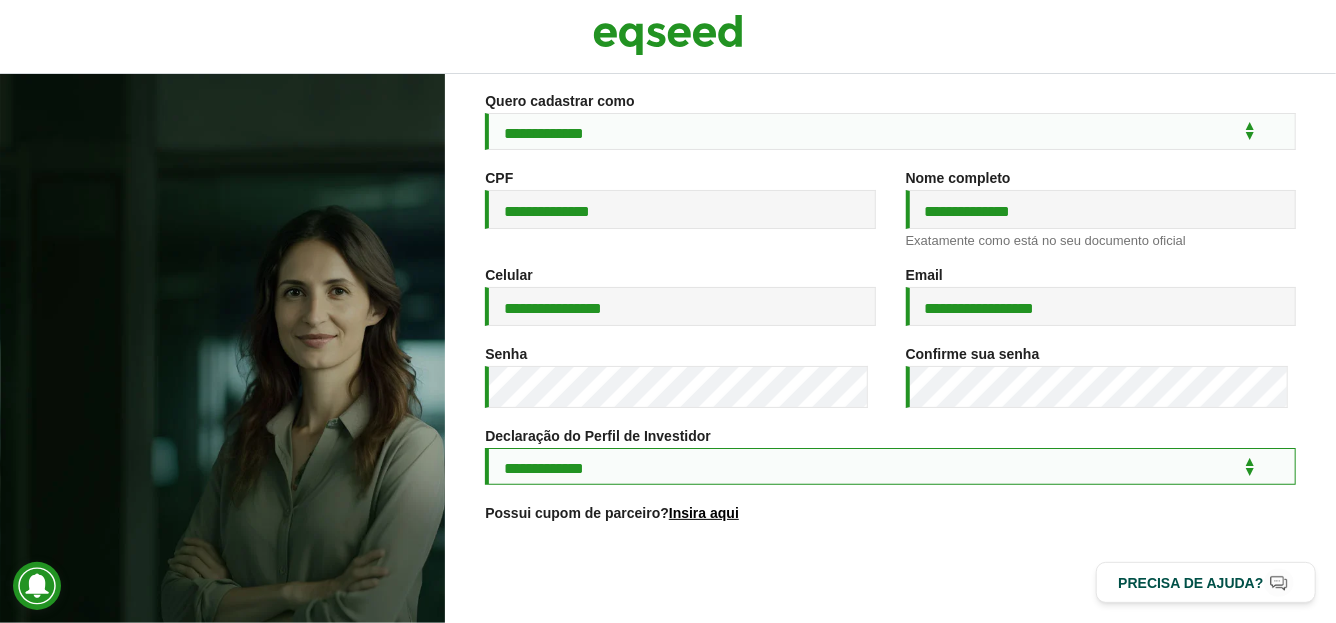 click on "**********" at bounding box center (890, 466) 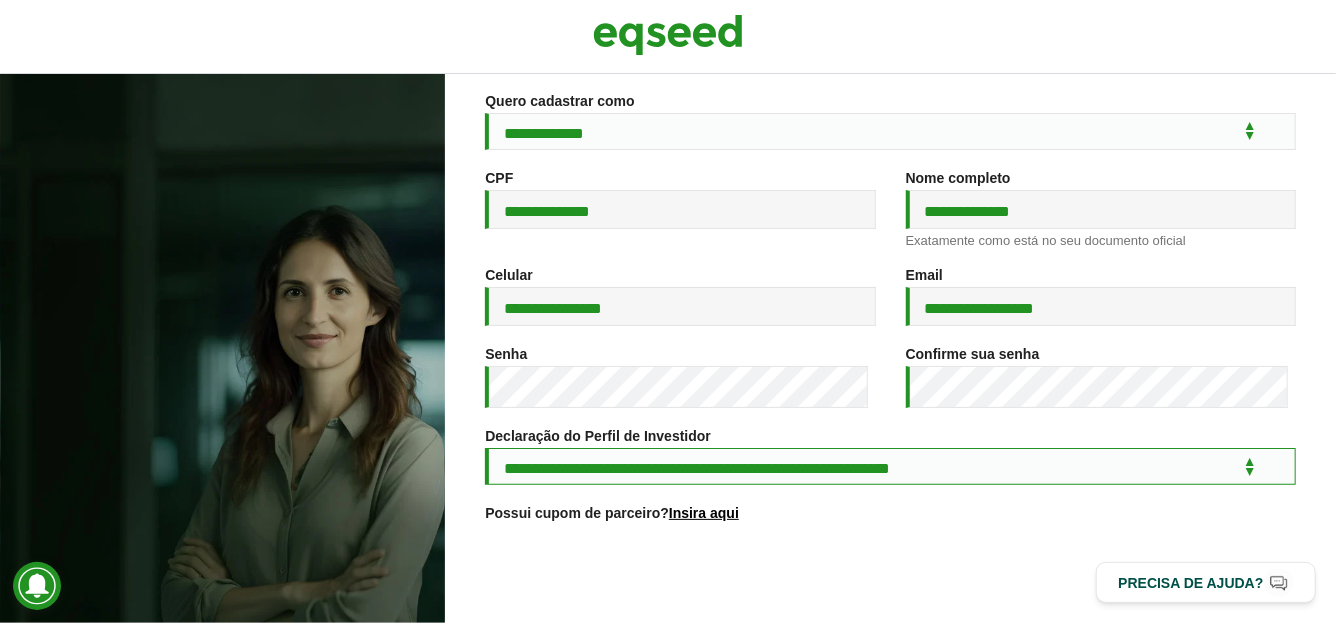 click on "**********" at bounding box center (890, 466) 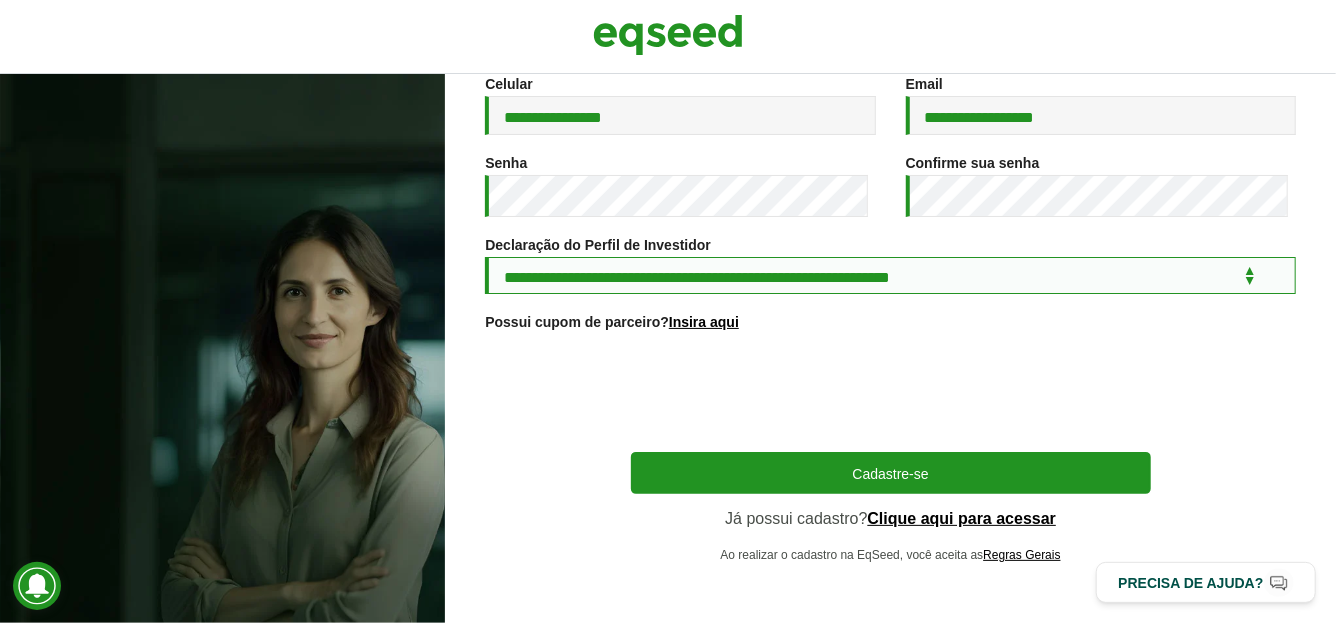 scroll, scrollTop: 436, scrollLeft: 0, axis: vertical 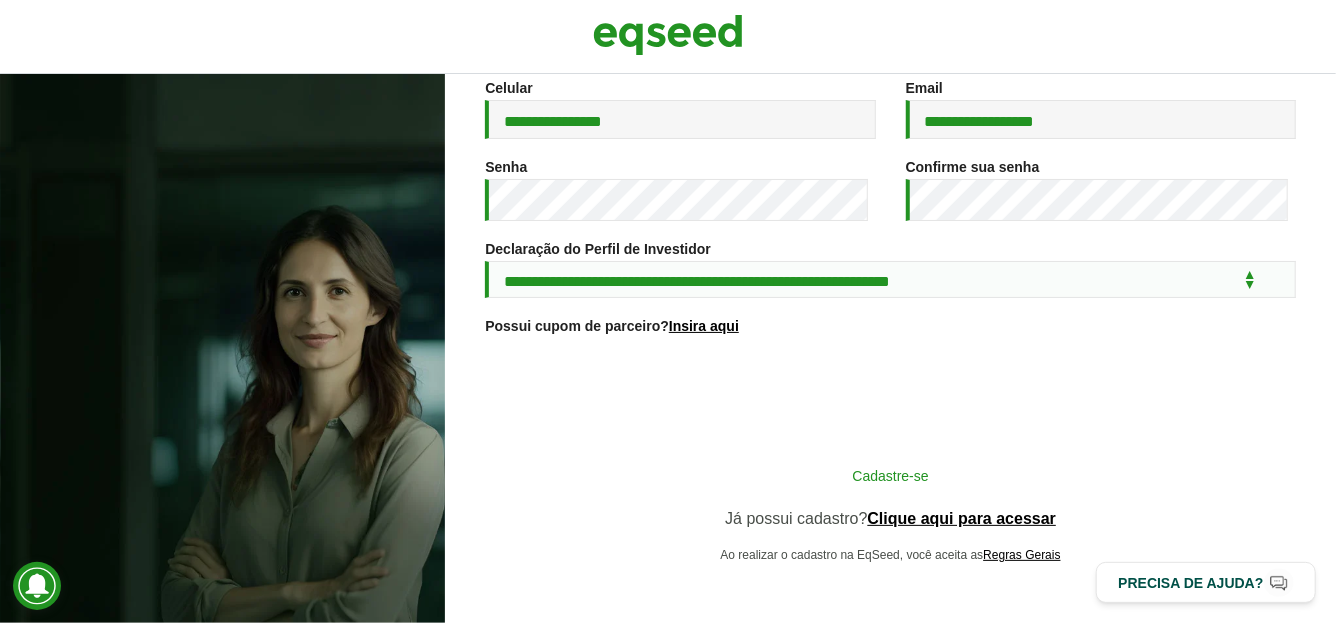 click on "Cadastre-se" at bounding box center [891, 475] 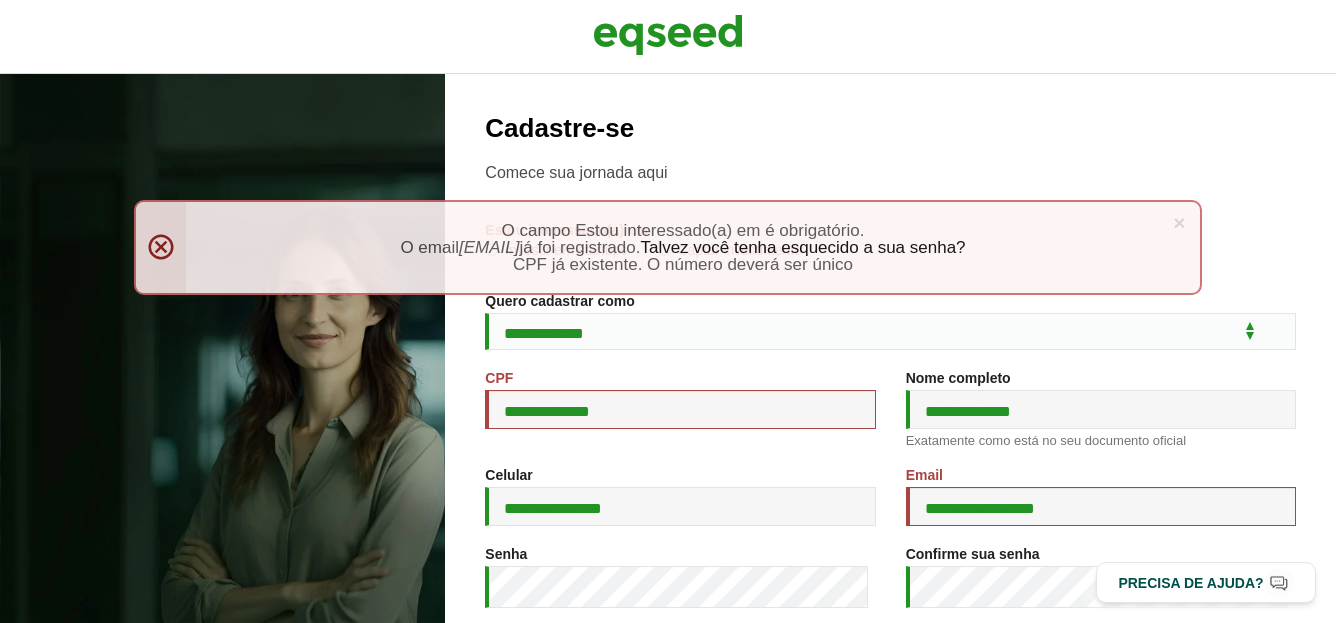 scroll, scrollTop: 0, scrollLeft: 0, axis: both 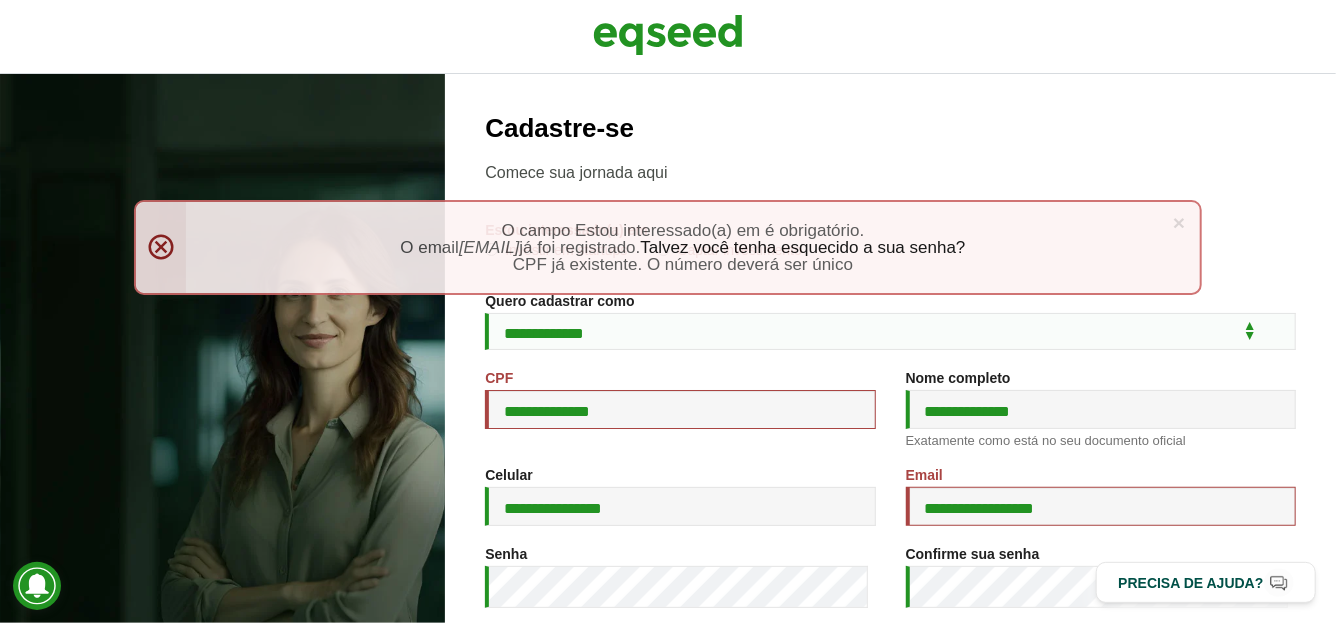 click on "×
Menssagem de erro
O campo Estou interessado(a) em é obrigatório.
O email  elmarti3@gmail.com  já foi registrado.  Talvez você tenha esquecido a sua senha?
CPF já existente. O número deverá ser único" at bounding box center (668, 247) 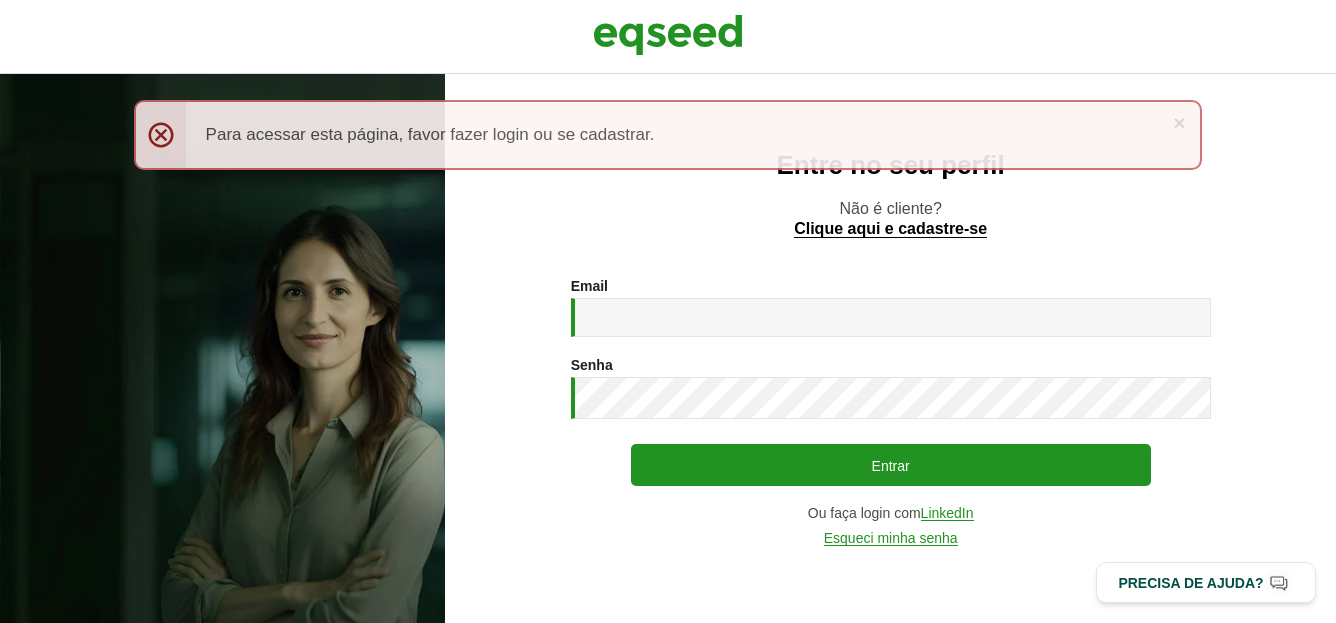scroll, scrollTop: 0, scrollLeft: 0, axis: both 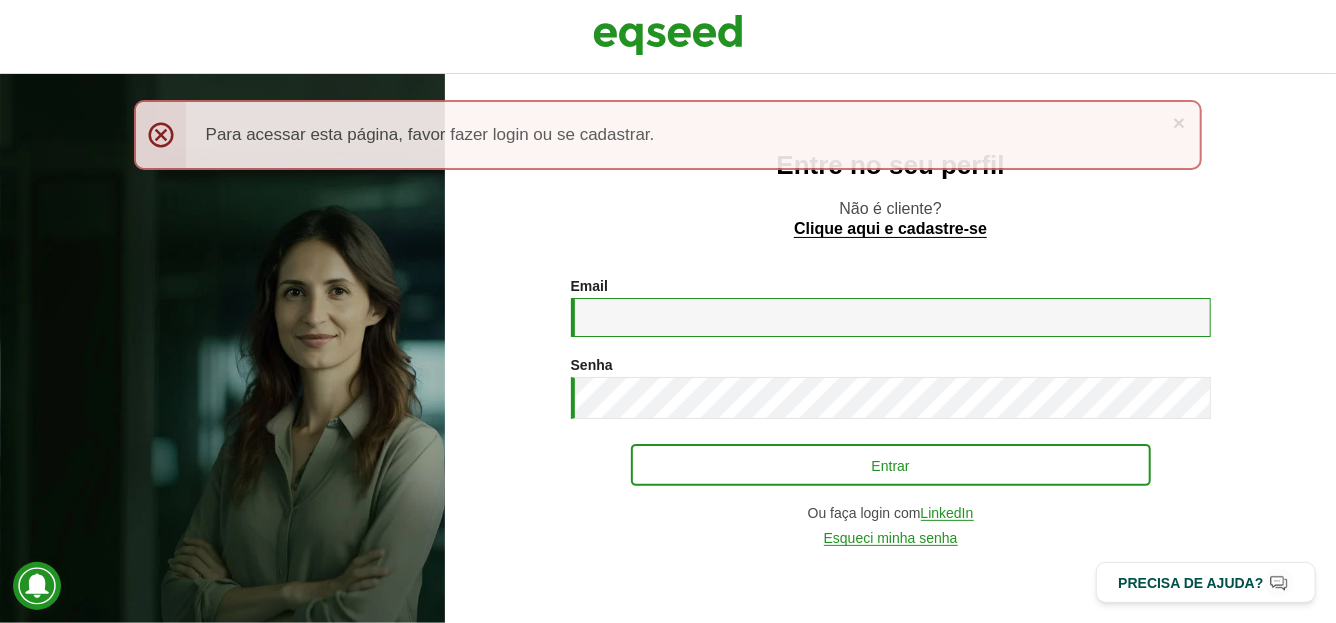 type on "**********" 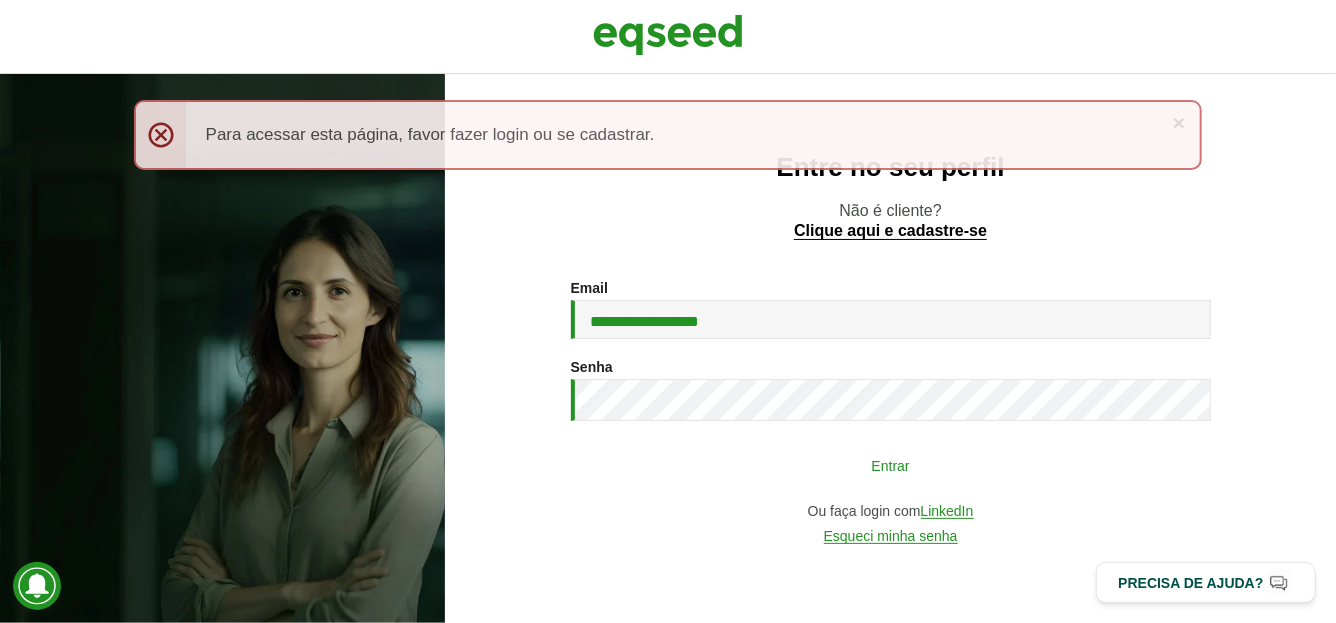 click on "Entrar" at bounding box center (891, 465) 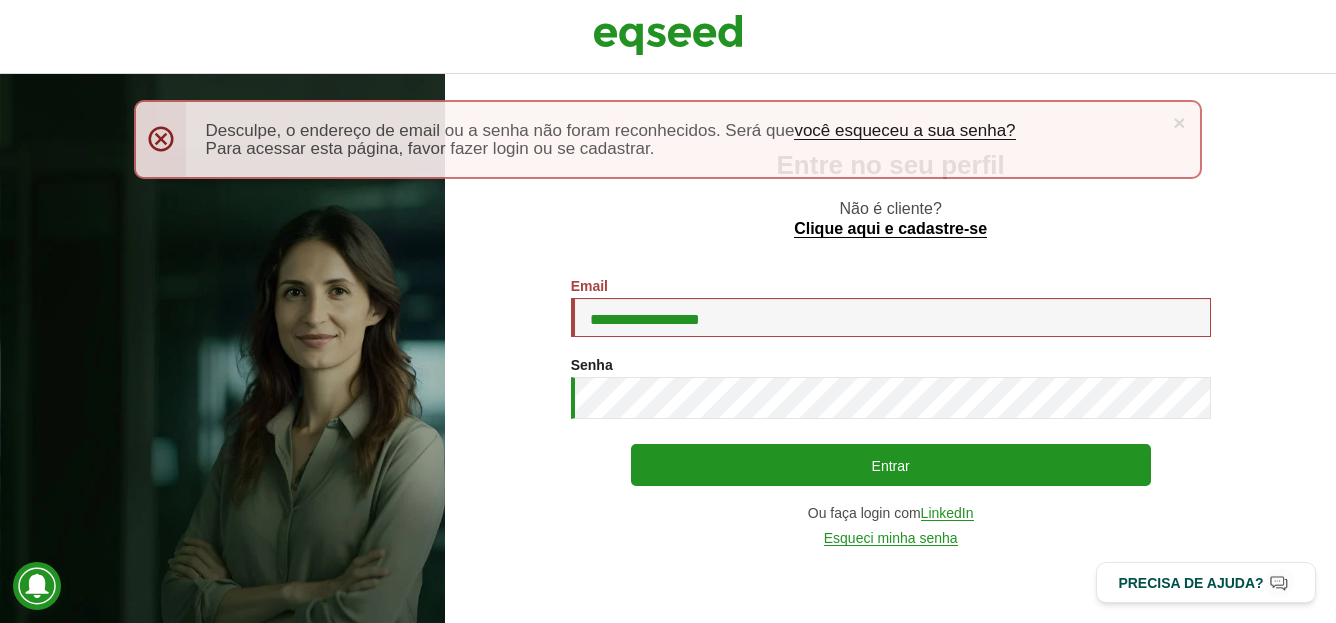 scroll, scrollTop: 0, scrollLeft: 0, axis: both 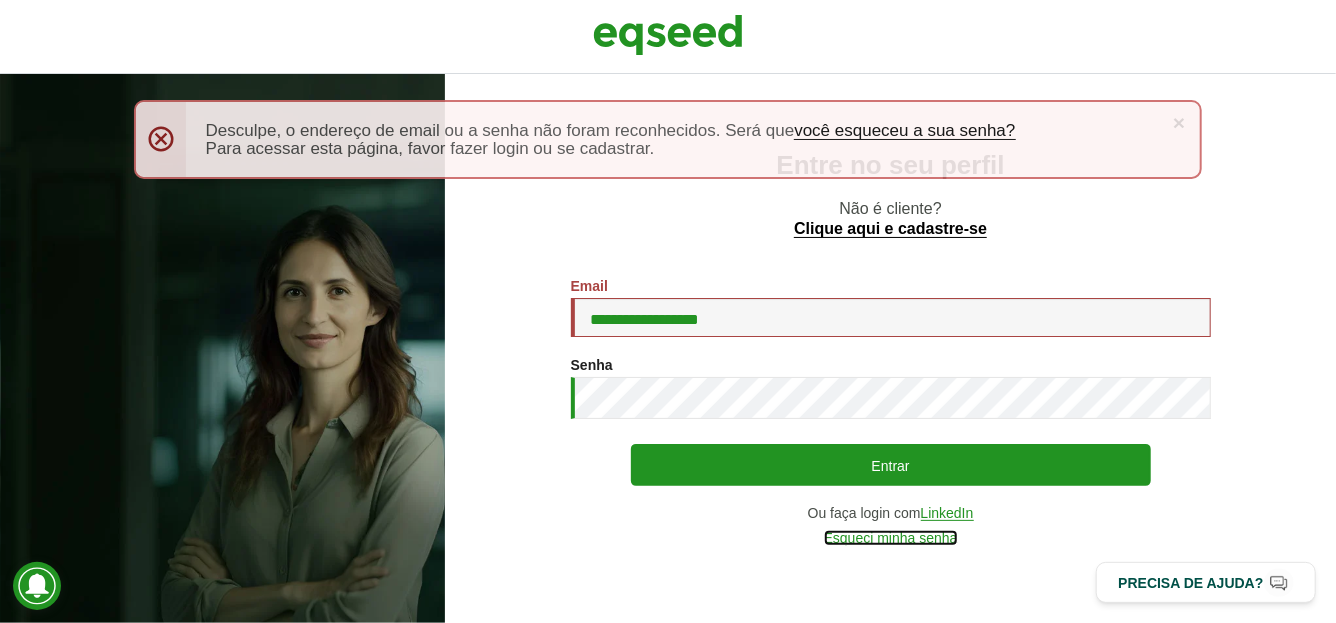 click on "Esqueci minha senha" at bounding box center (891, 538) 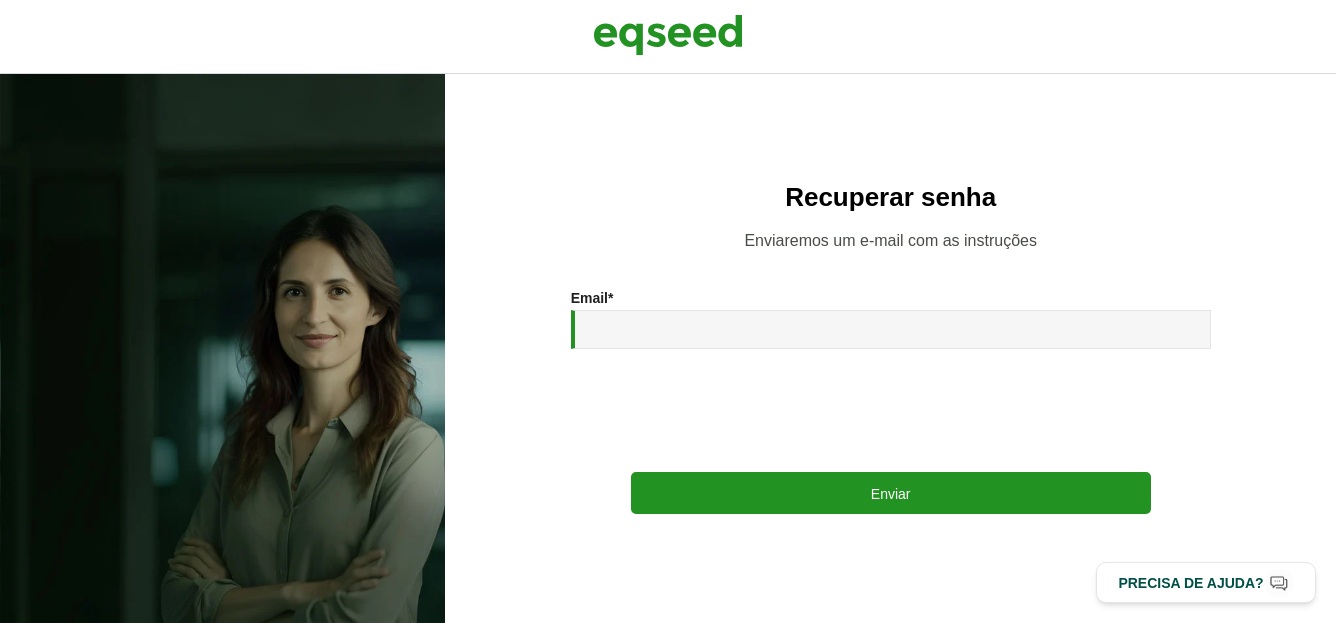 scroll, scrollTop: 0, scrollLeft: 0, axis: both 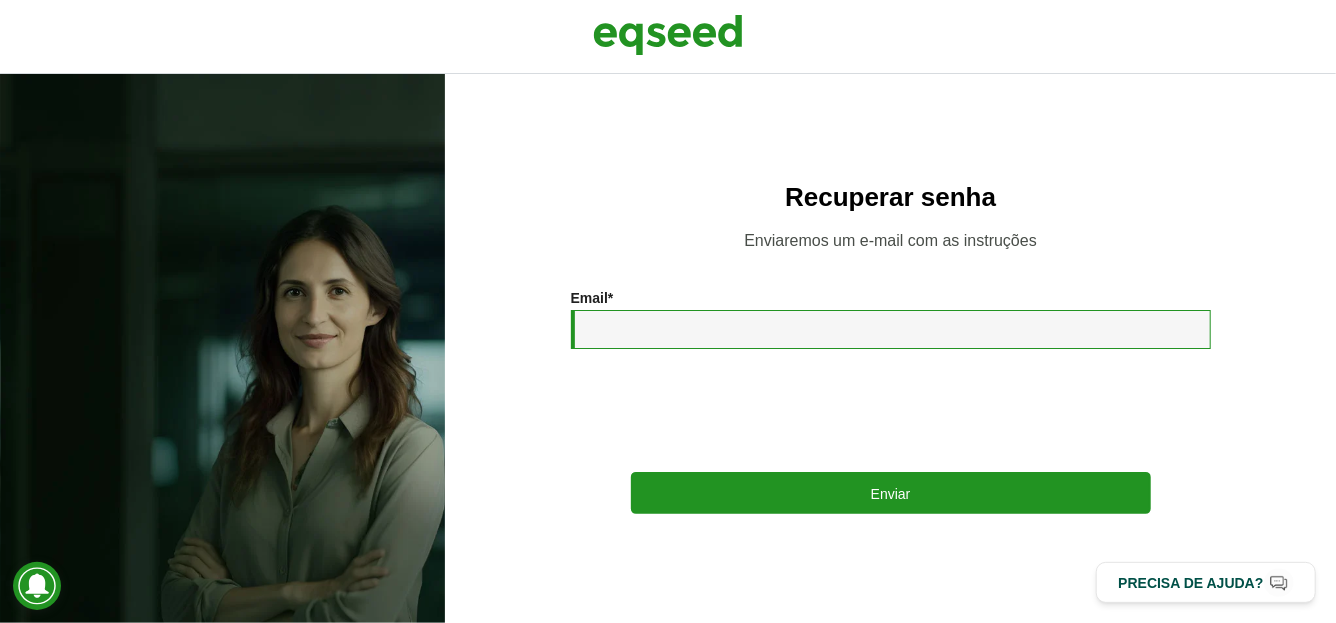 click on "Email  *" at bounding box center [891, 329] 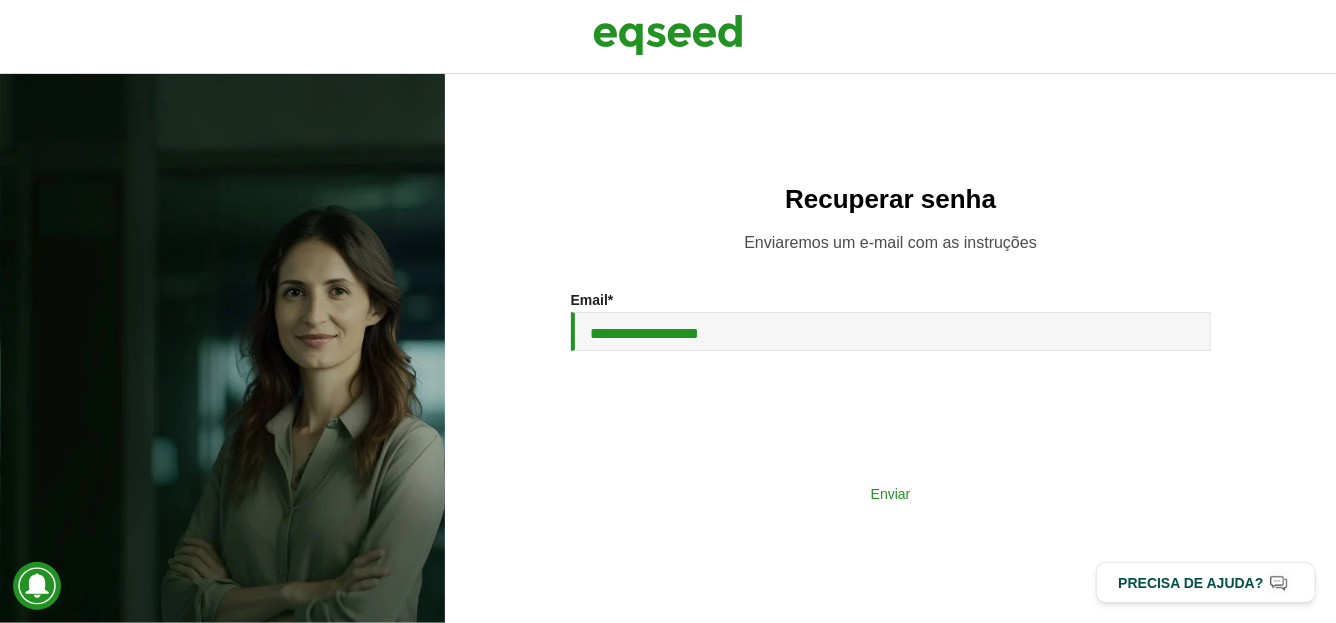 click on "Enviar" at bounding box center [891, 493] 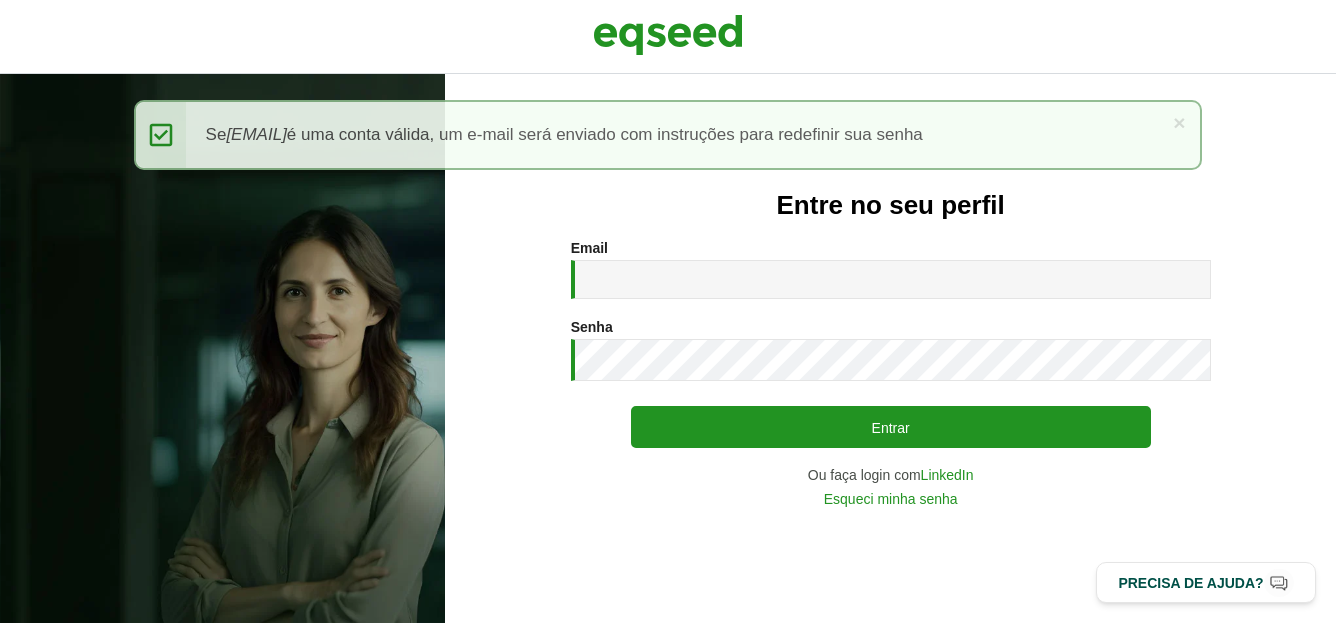 scroll, scrollTop: 0, scrollLeft: 0, axis: both 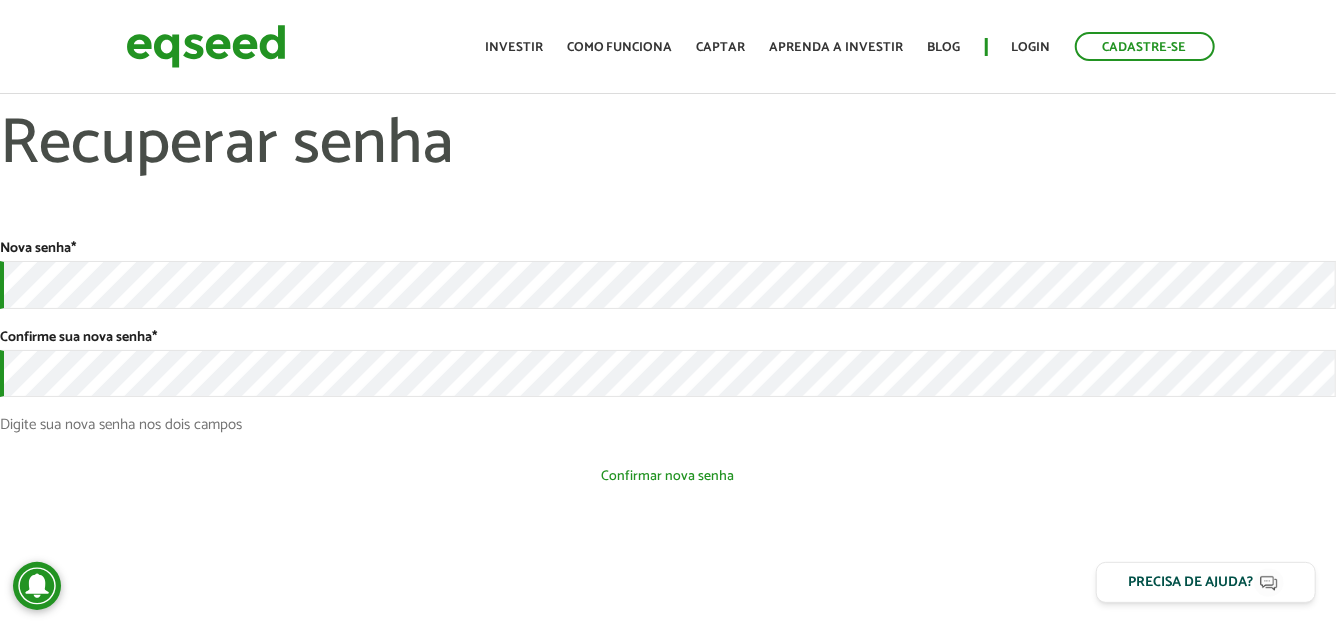 click on "Confirmar nova senha" at bounding box center (668, 476) 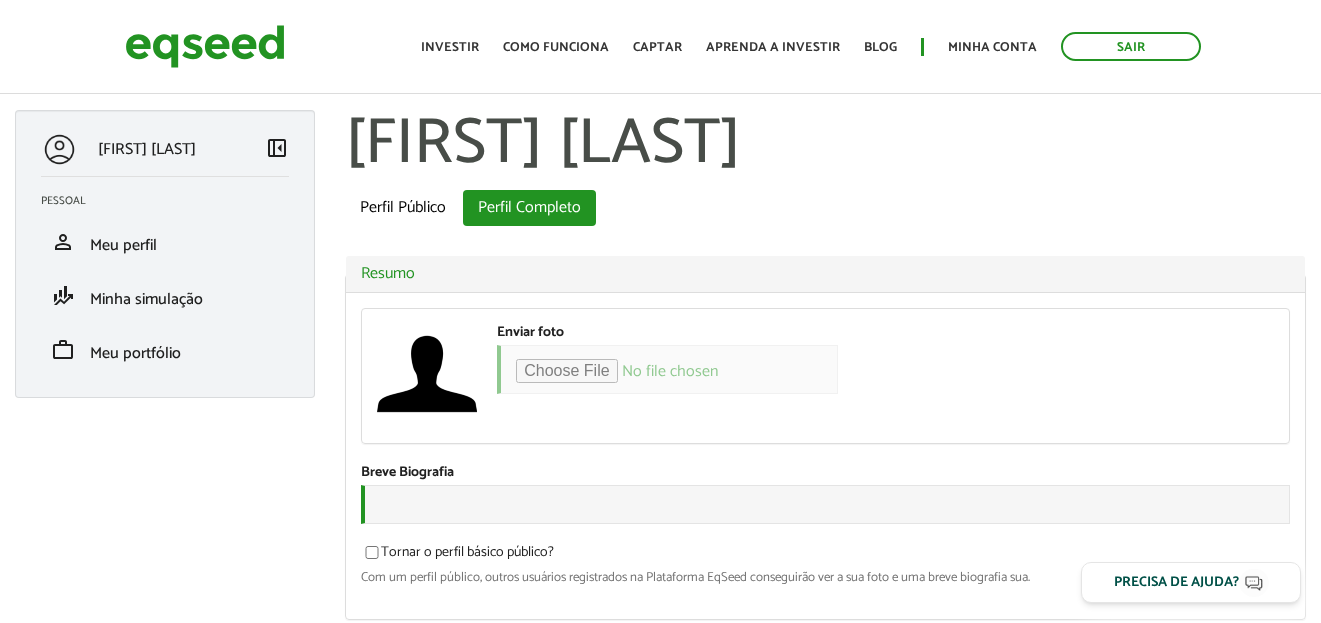 scroll, scrollTop: 0, scrollLeft: 0, axis: both 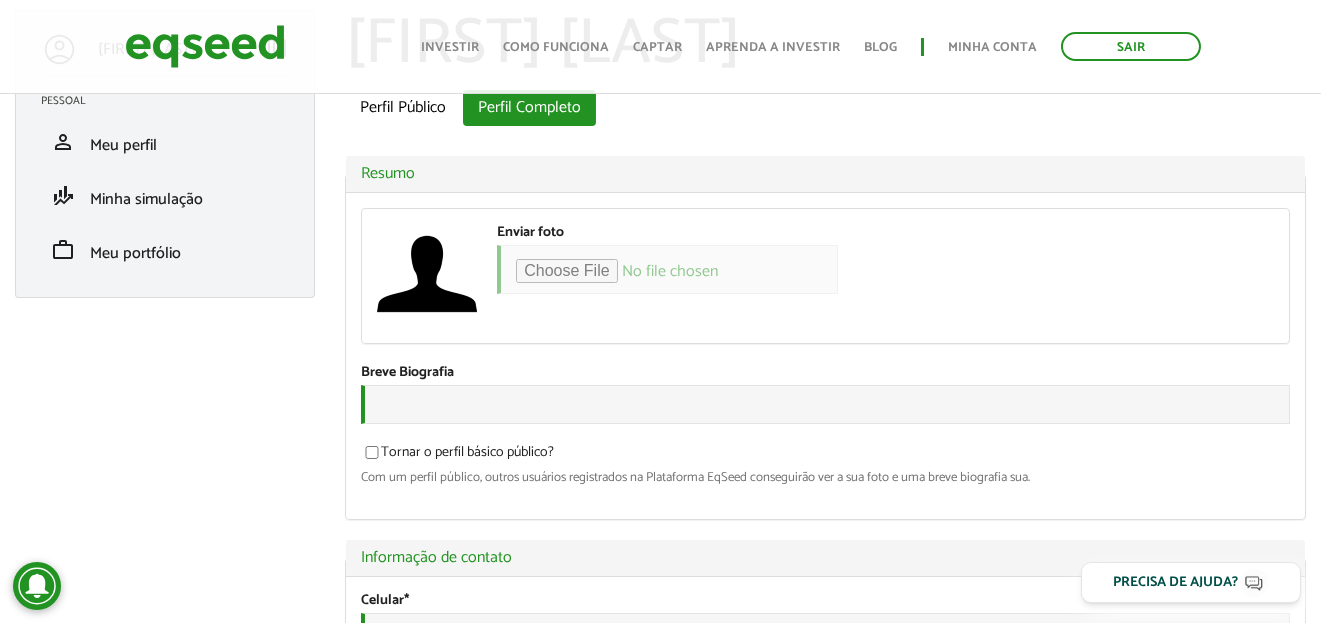 type on "**********" 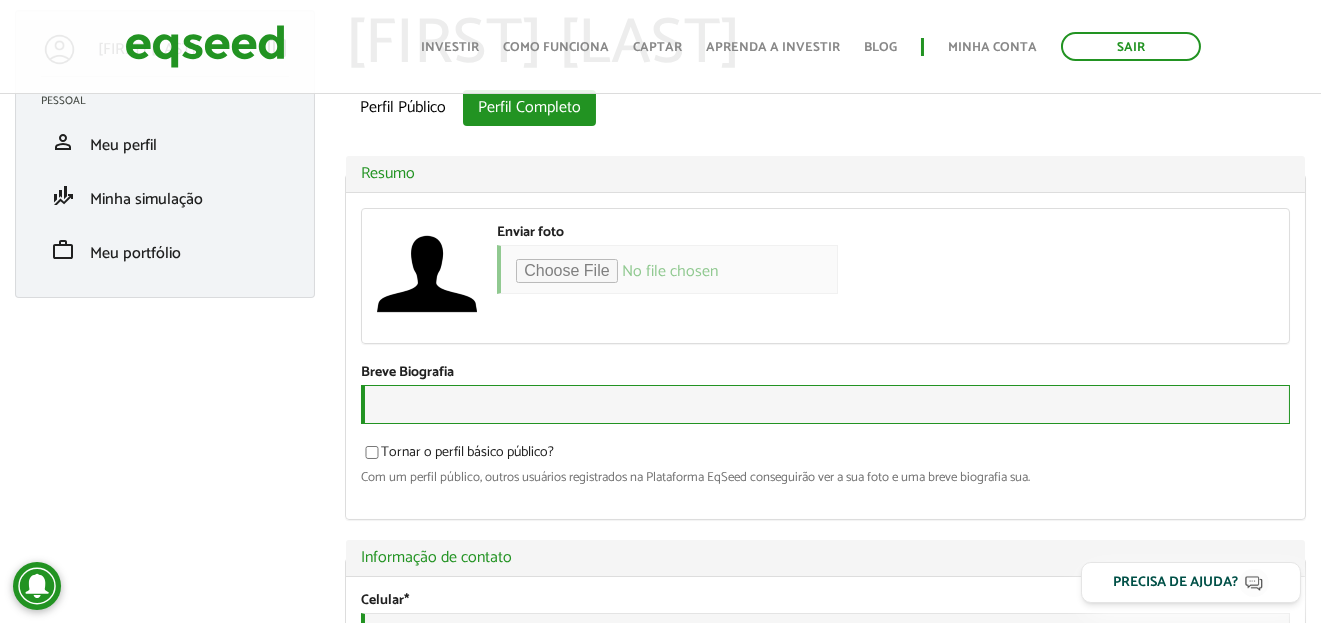 click on "Breve Biografia" at bounding box center [825, 404] 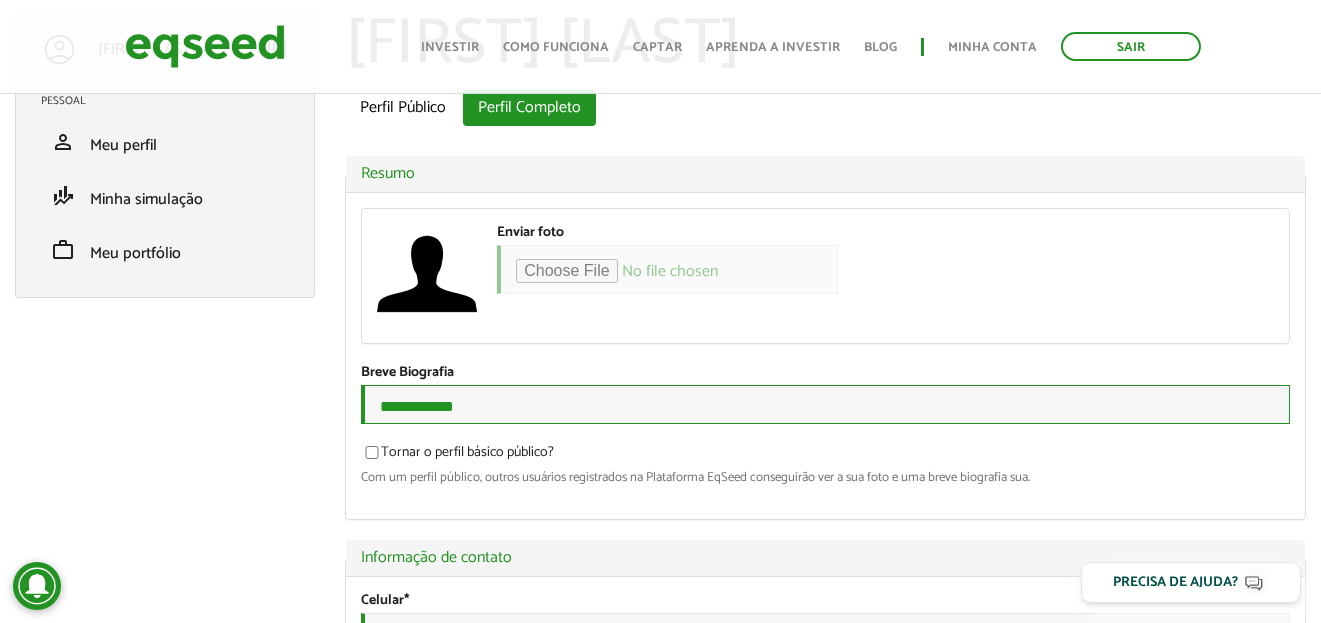 type on "**********" 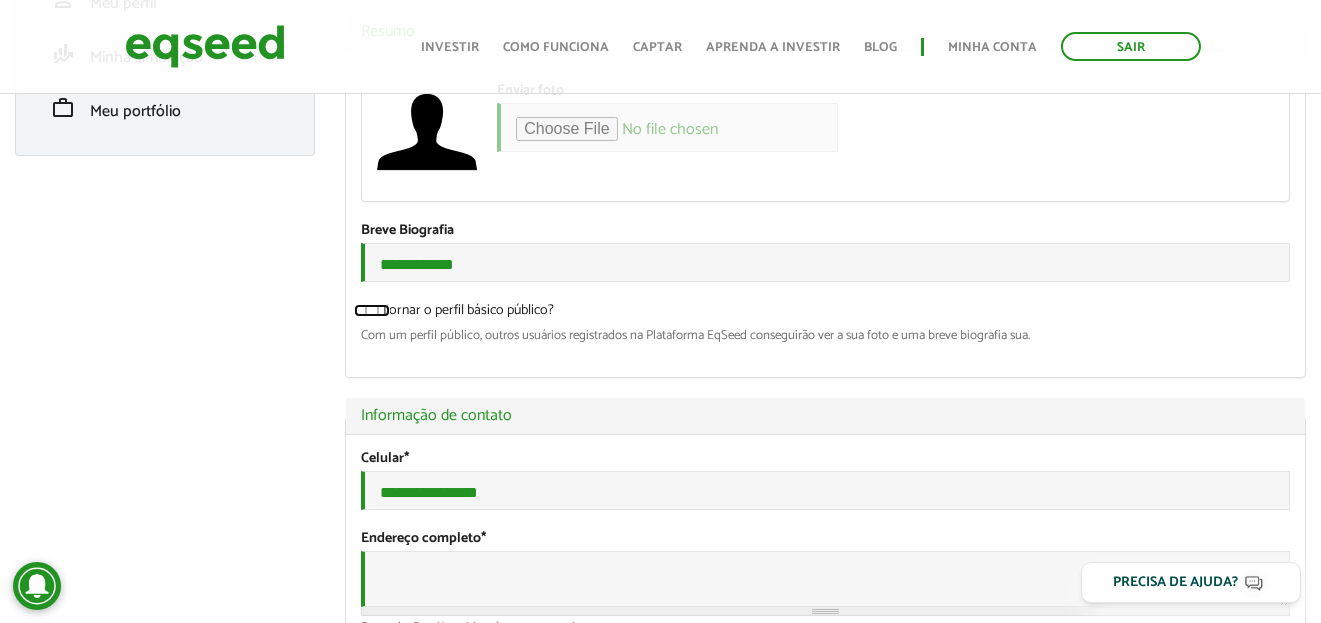 scroll, scrollTop: 299, scrollLeft: 0, axis: vertical 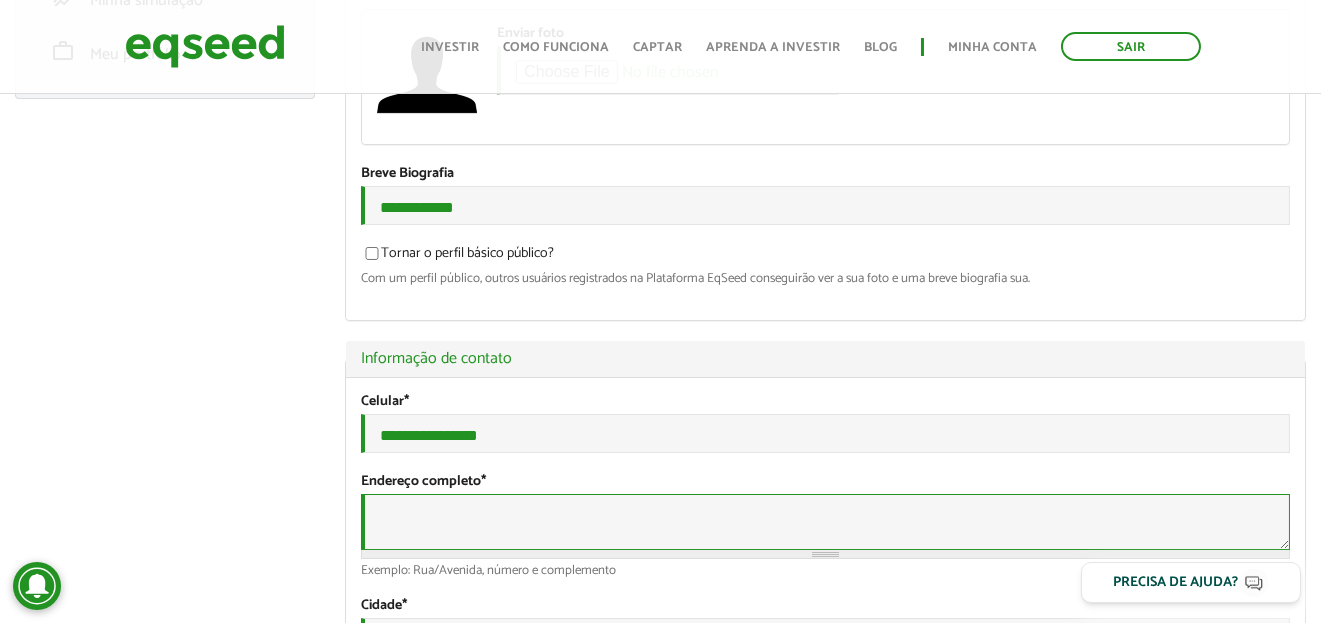 click on "Endereço completo  *" at bounding box center (825, 522) 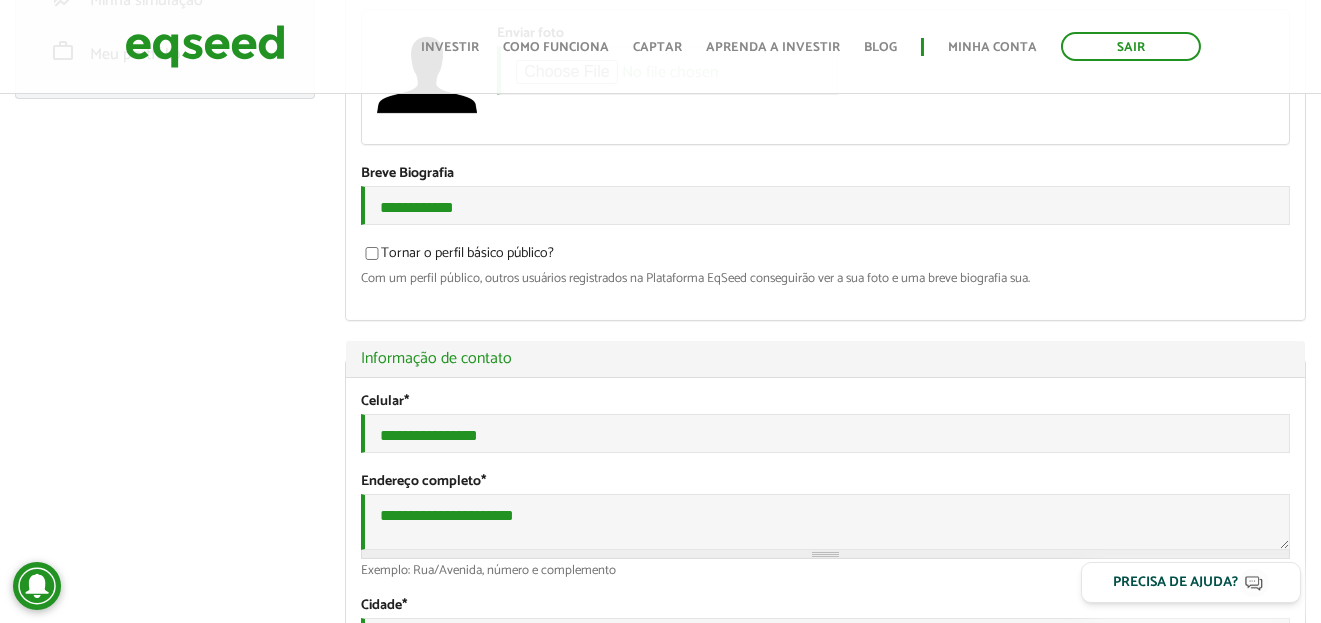 type on "**********" 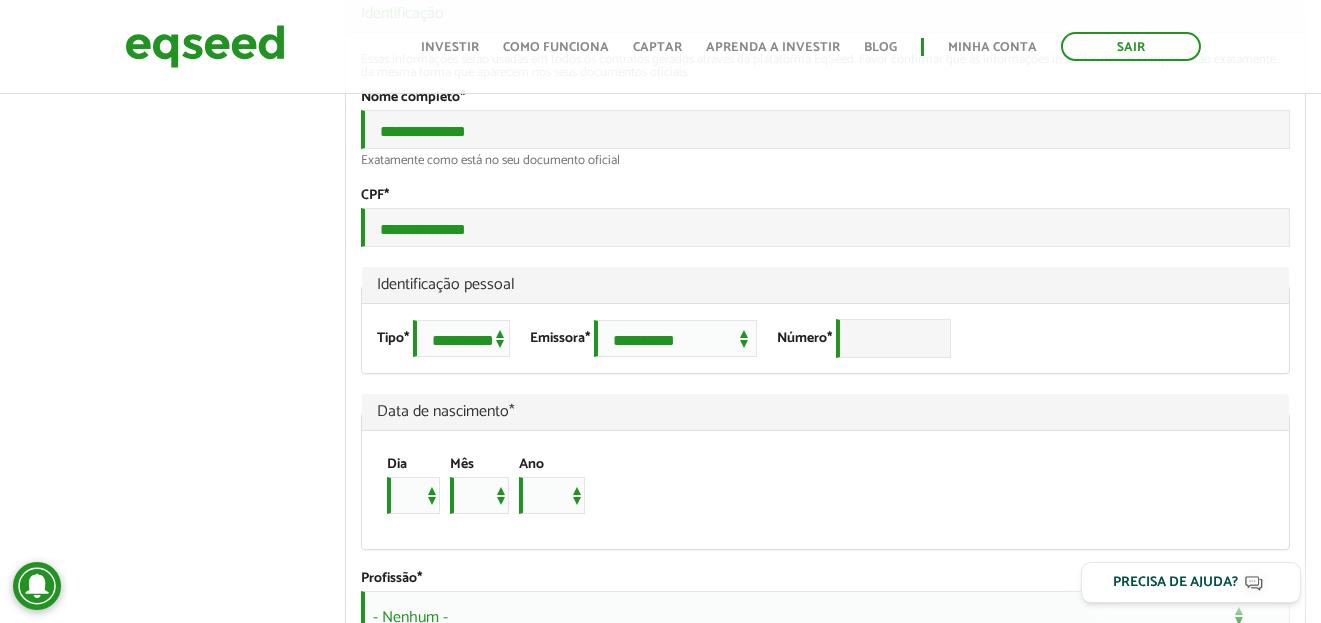 scroll, scrollTop: 1200, scrollLeft: 0, axis: vertical 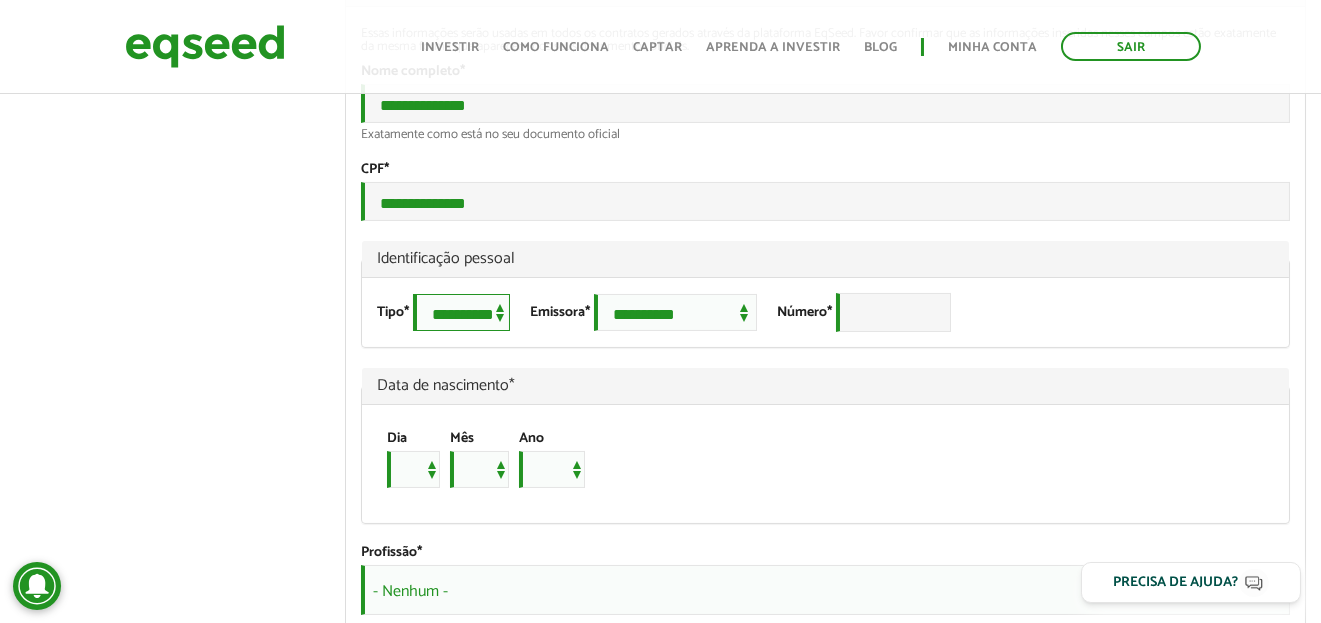click on "**********" at bounding box center (461, 312) 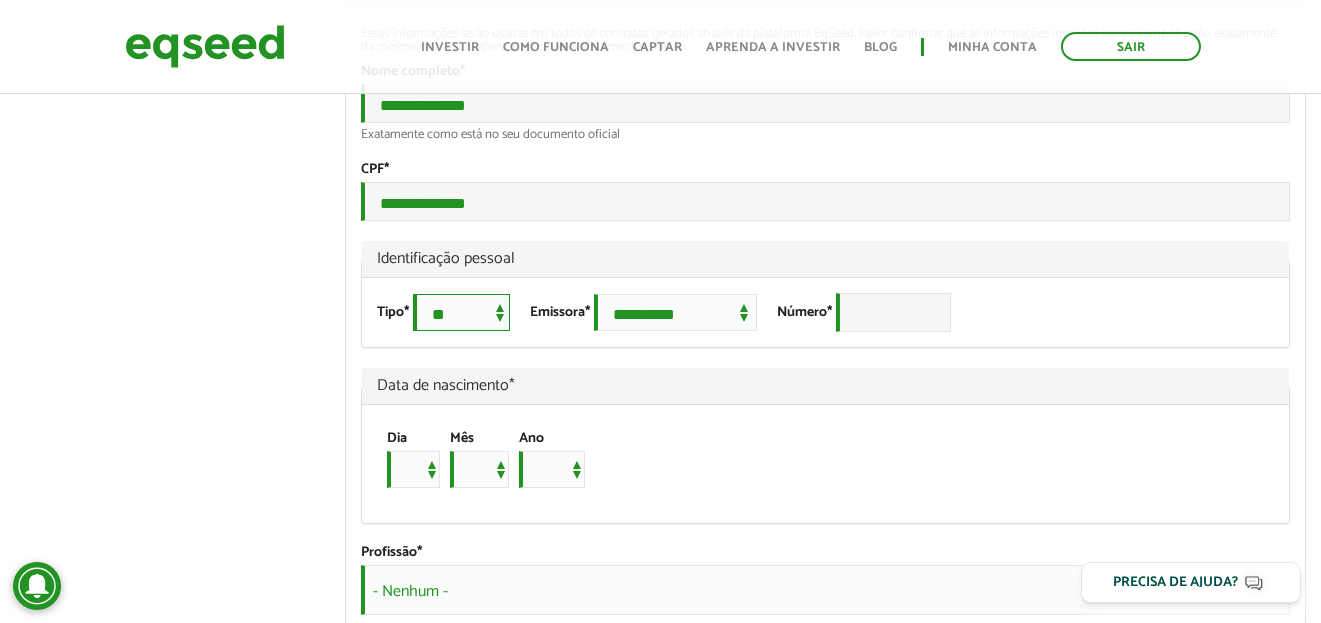 click on "**********" at bounding box center (461, 312) 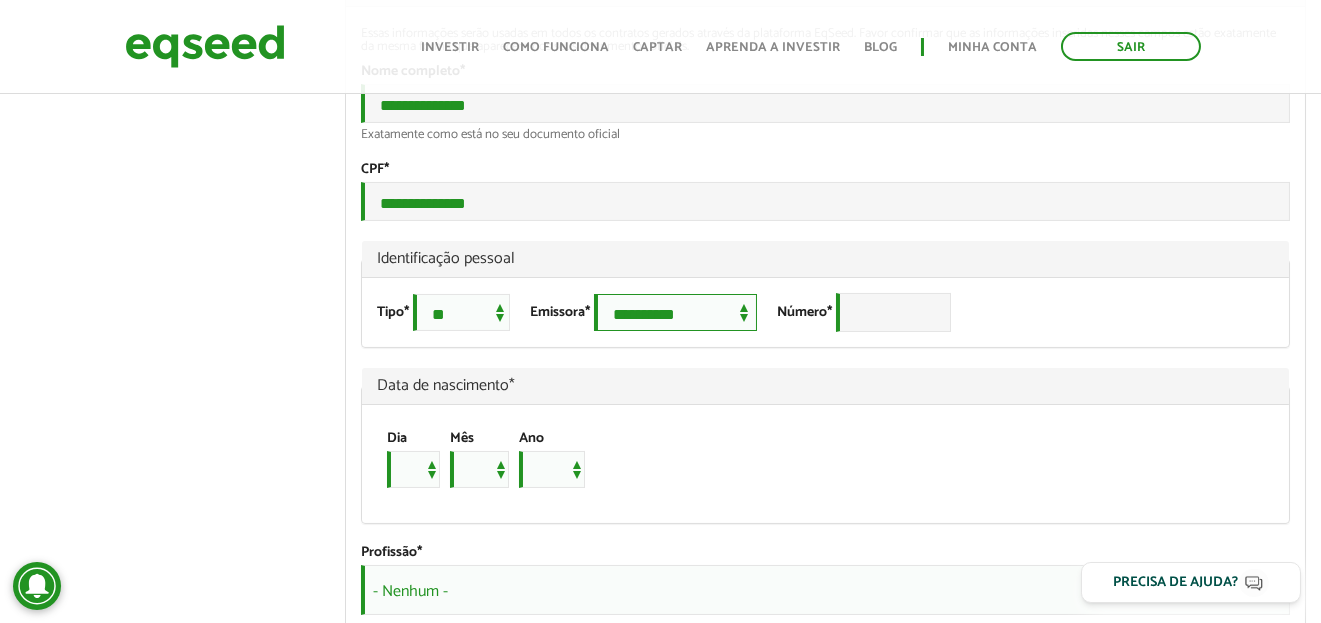 click on "**********" at bounding box center [675, 312] 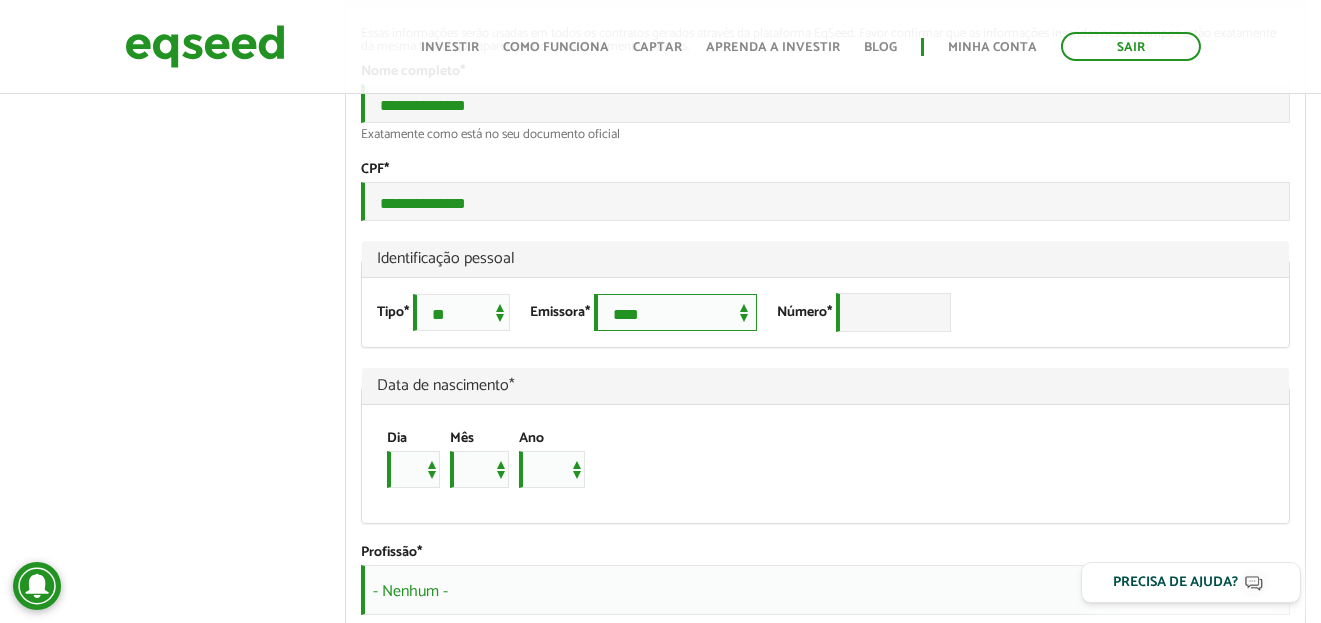 click on "**********" at bounding box center (675, 312) 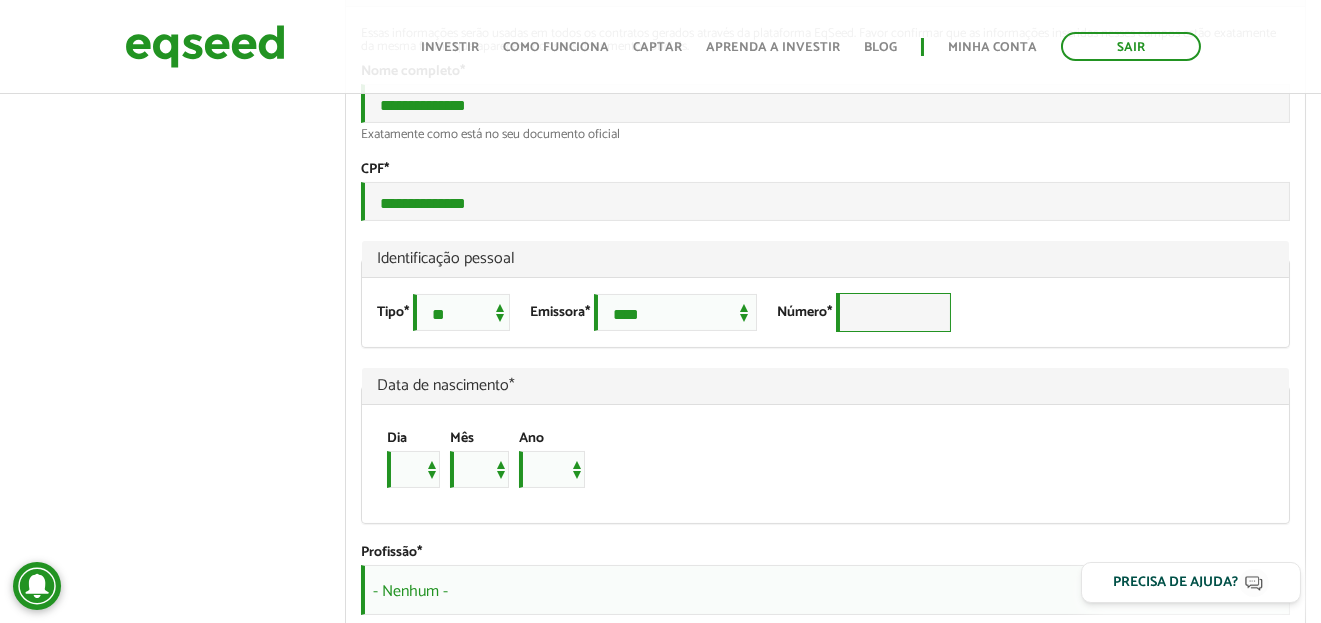 drag, startPoint x: 927, startPoint y: 437, endPoint x: 914, endPoint y: 441, distance: 13.601471 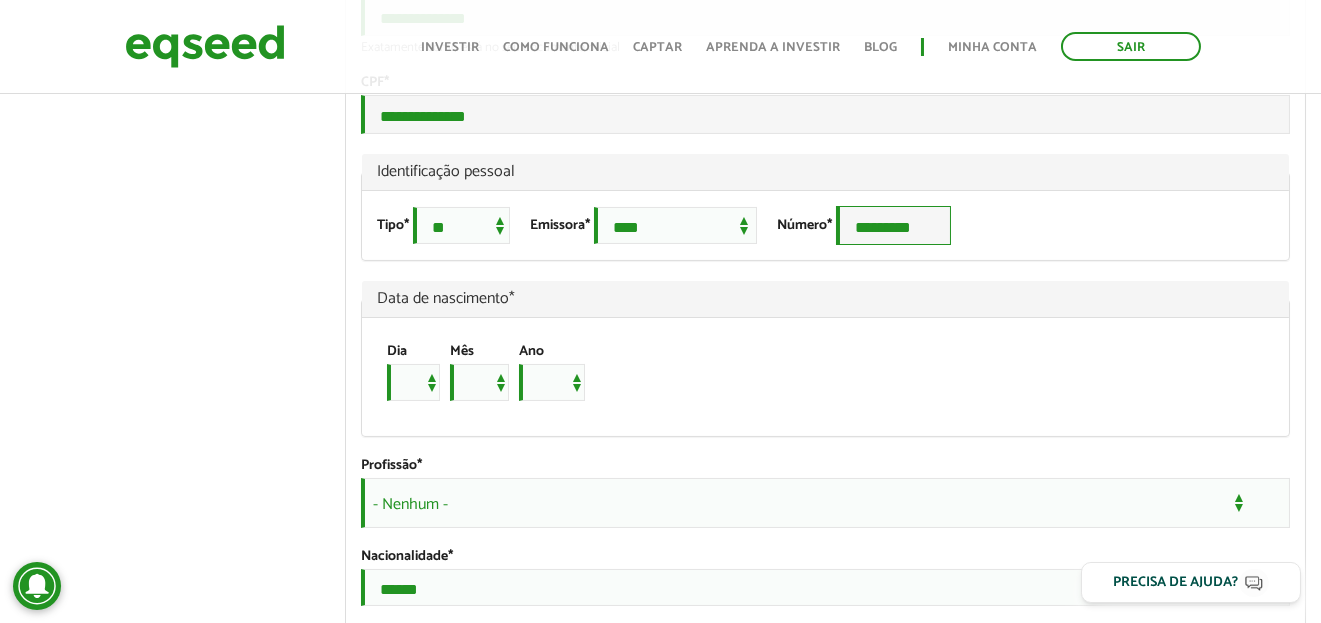 scroll, scrollTop: 1499, scrollLeft: 0, axis: vertical 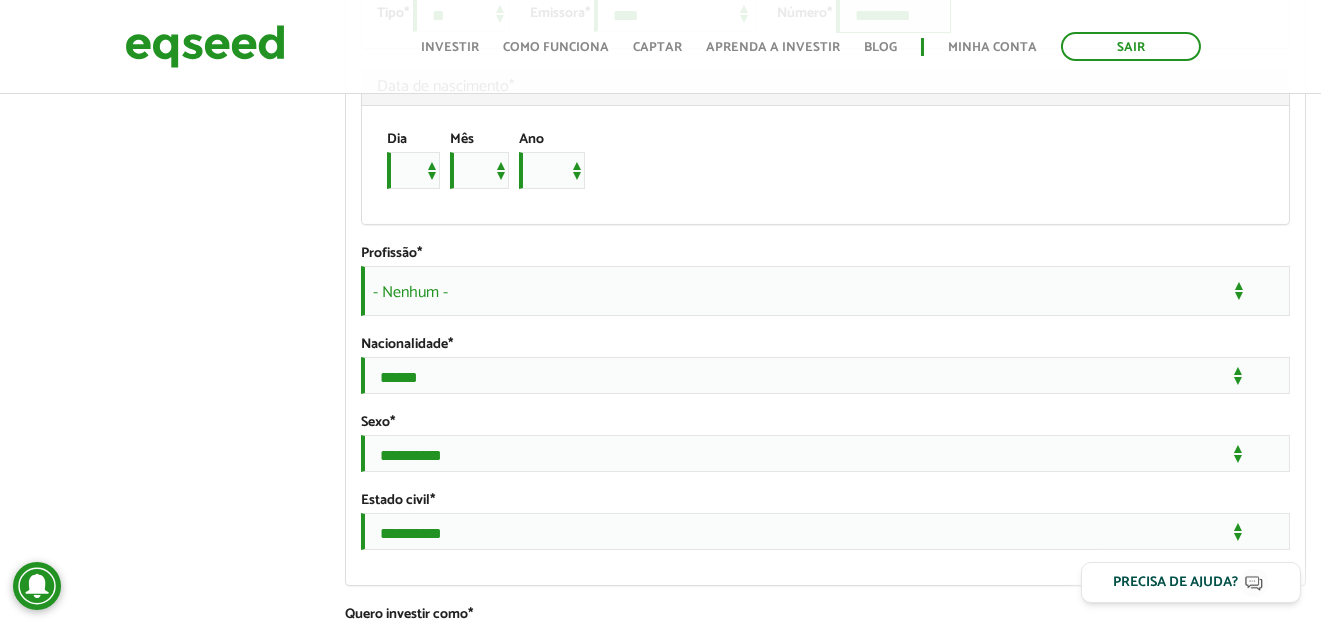 type on "*********" 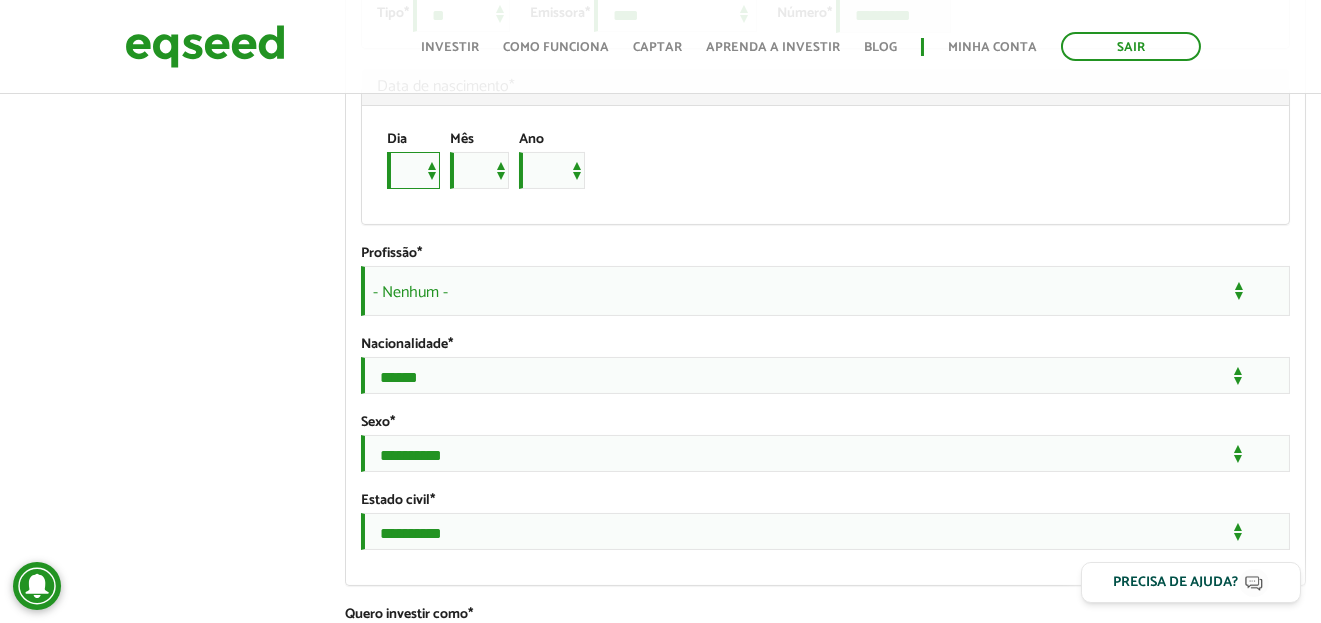 click on "* * * * * * * * * ** ** ** ** ** ** ** ** ** ** ** ** ** ** ** ** ** ** ** ** ** **" at bounding box center [413, 170] 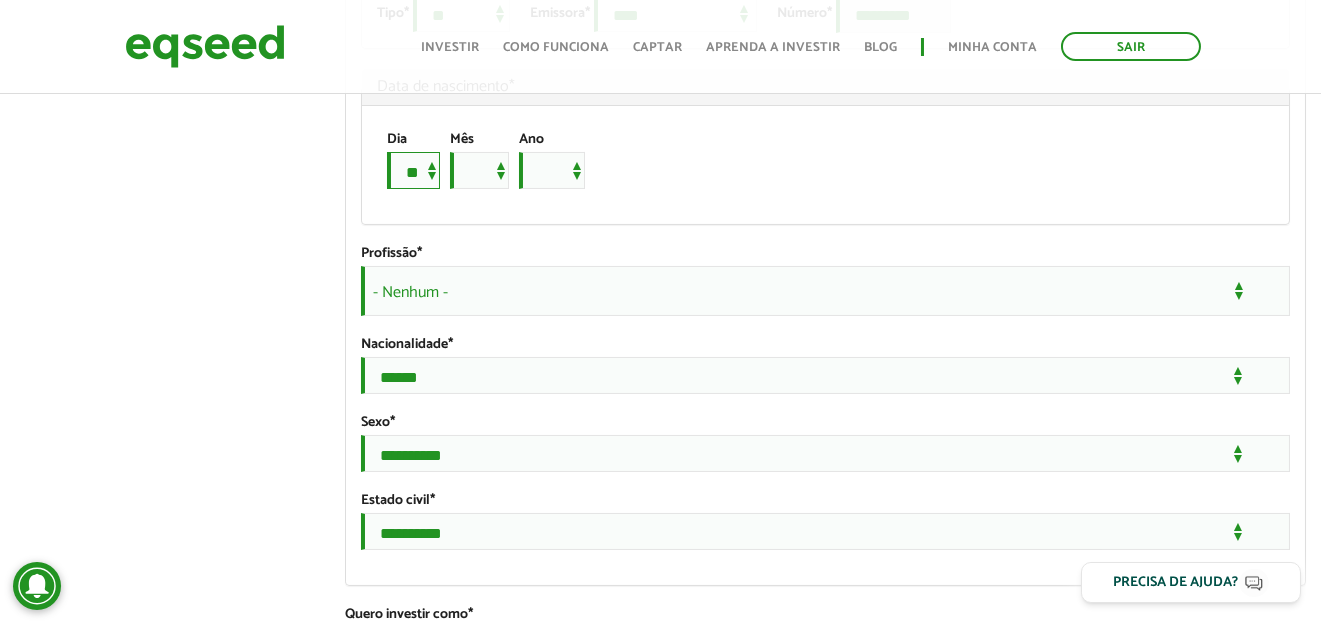 click on "* * * * * * * * * ** ** ** ** ** ** ** ** ** ** ** ** ** ** ** ** ** ** ** ** ** **" at bounding box center (413, 170) 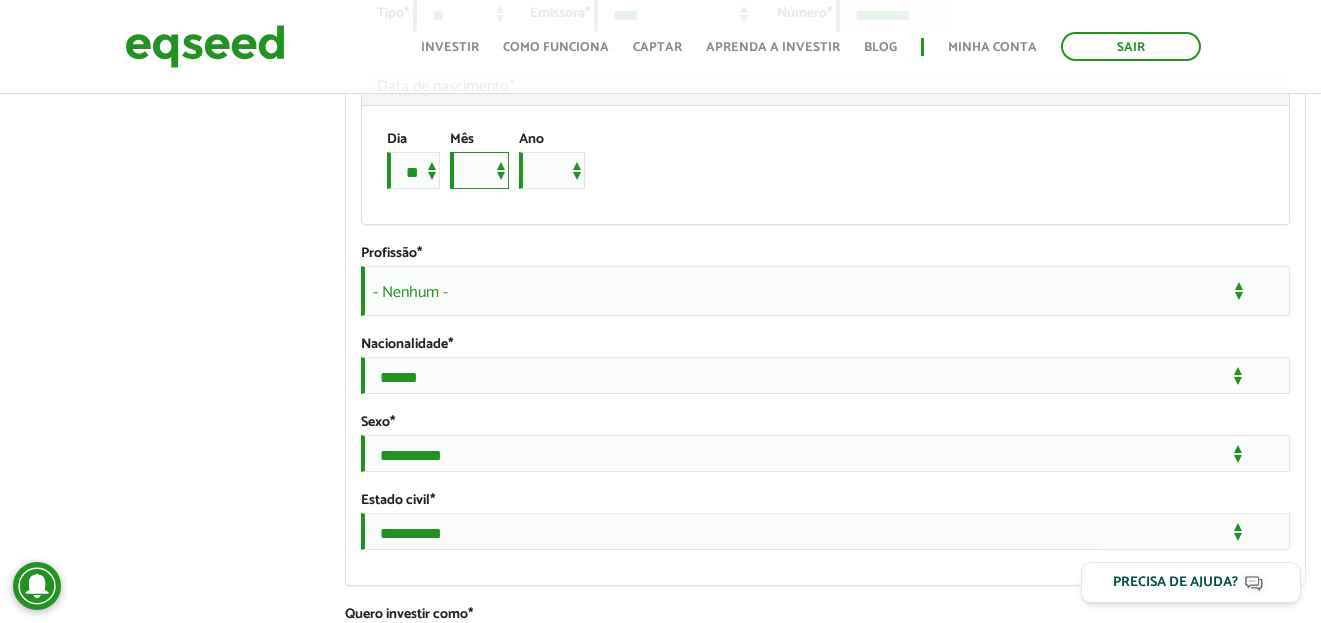 click on "*** *** *** *** *** *** *** *** *** *** *** ***" at bounding box center (479, 170) 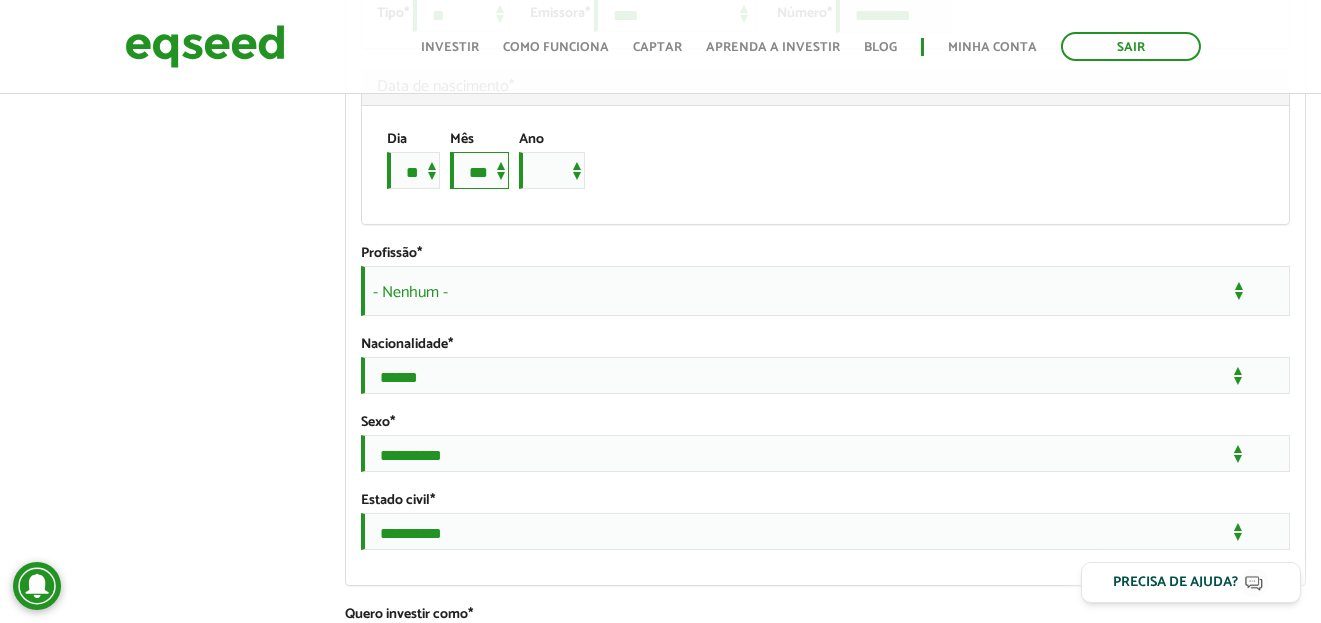 click on "*** *** *** *** *** *** *** *** *** *** *** ***" at bounding box center [479, 170] 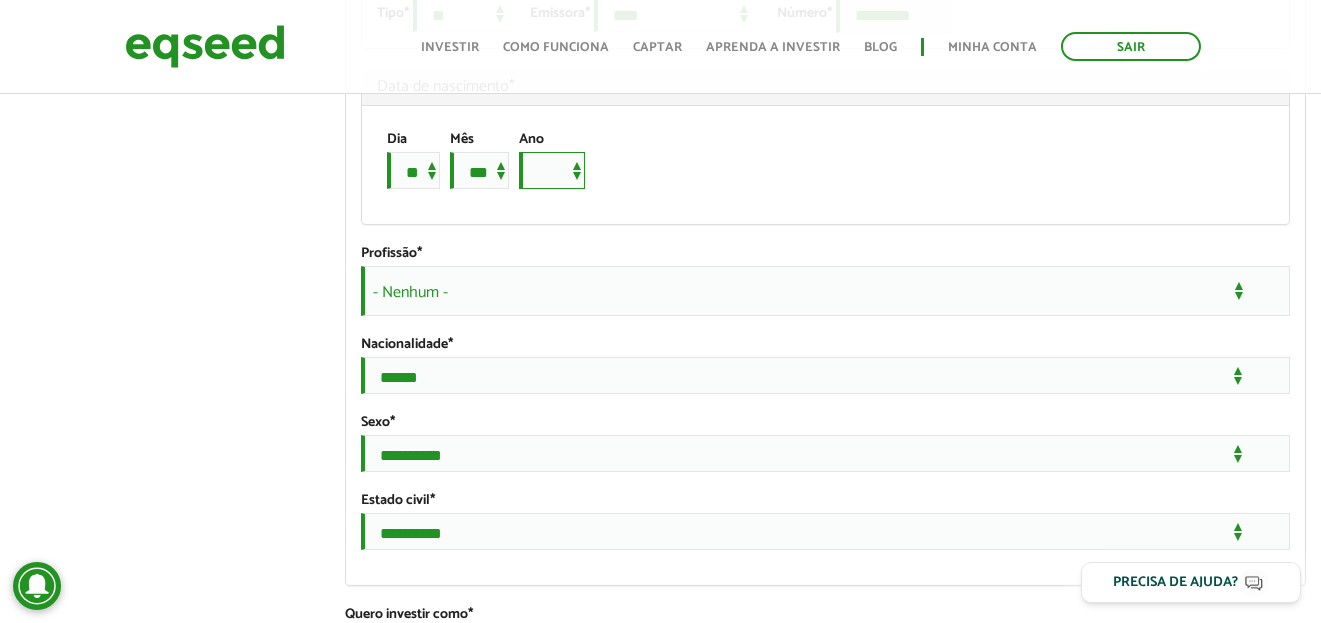 click on "**** **** **** **** **** **** **** **** **** **** **** **** **** **** **** **** **** **** **** **** **** **** **** **** **** **** **** **** **** **** **** **** **** **** **** **** **** **** **** **** **** **** **** **** **** **** **** **** **** **** **** **** **** **** **** **** **** **** **** **** **** **** **** **** **** **** **** **** **** **** **** **** **** **** **** **** **** **** **** **** **** **** **** **** **** **** **** **** **** **** **** **** **** **** **** **** **** **** **** **** **** **** **** **** **** **** **** **** **** **** **** **** **** **** **** **** **** **** **** **** **** **** **** **** **** ****" at bounding box center [552, 170] 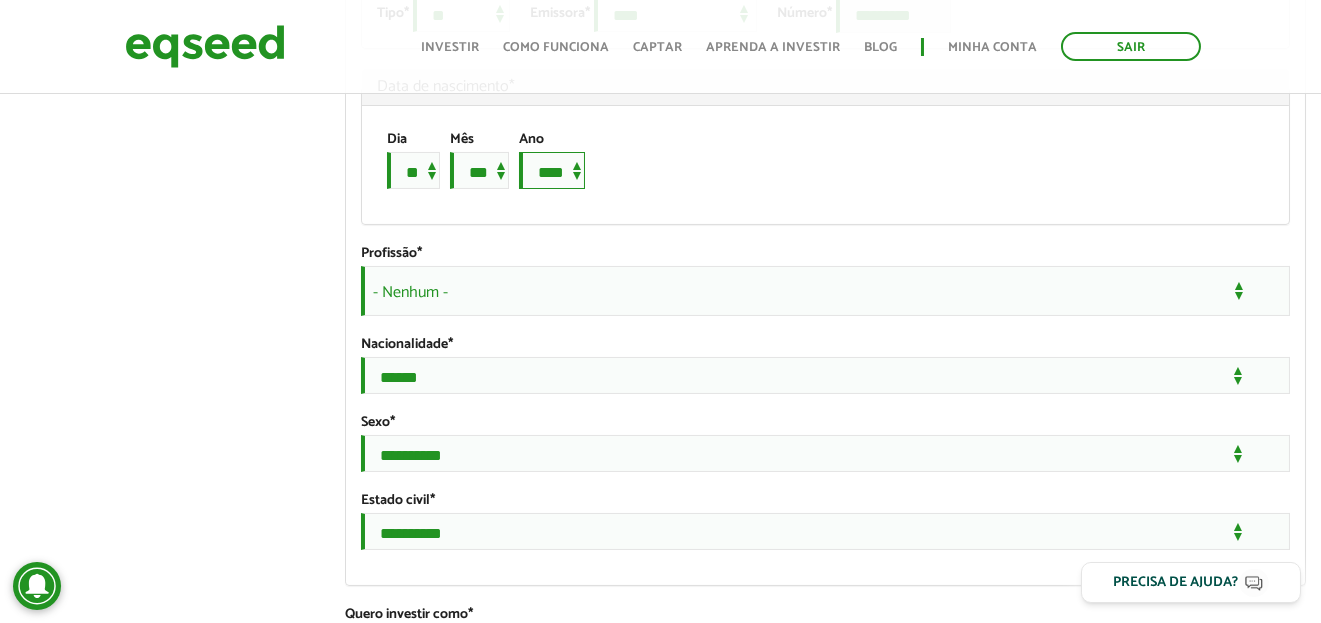 click on "**** **** **** **** **** **** **** **** **** **** **** **** **** **** **** **** **** **** **** **** **** **** **** **** **** **** **** **** **** **** **** **** **** **** **** **** **** **** **** **** **** **** **** **** **** **** **** **** **** **** **** **** **** **** **** **** **** **** **** **** **** **** **** **** **** **** **** **** **** **** **** **** **** **** **** **** **** **** **** **** **** **** **** **** **** **** **** **** **** **** **** **** **** **** **** **** **** **** **** **** **** **** **** **** **** **** **** **** **** **** **** **** **** **** **** **** **** **** **** **** **** **** **** **** **** ****" at bounding box center (552, 170) 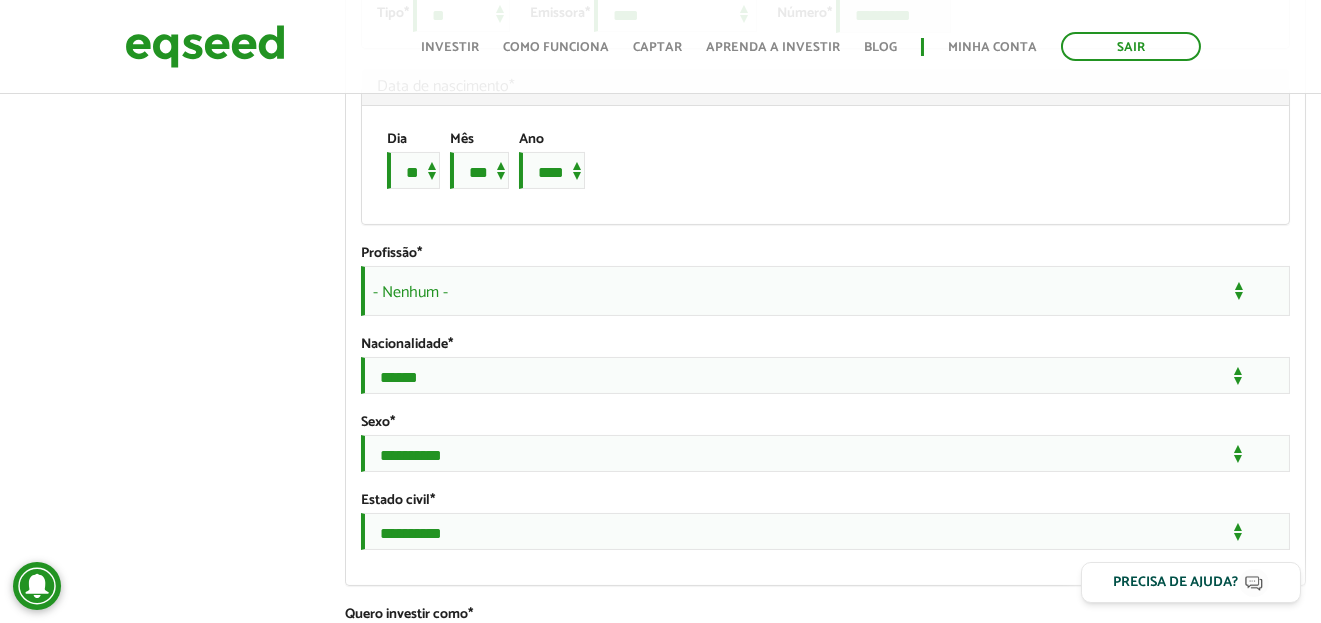 click on "- Nenhum -" at bounding box center [825, 291] 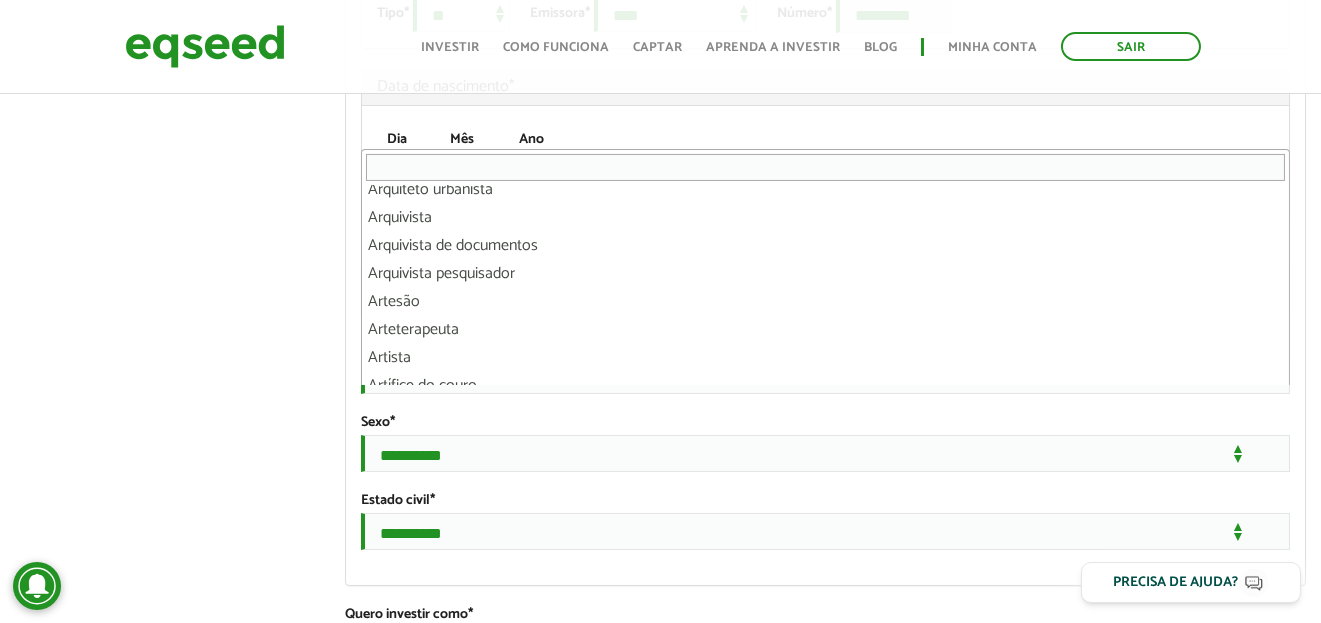 scroll, scrollTop: 2900, scrollLeft: 0, axis: vertical 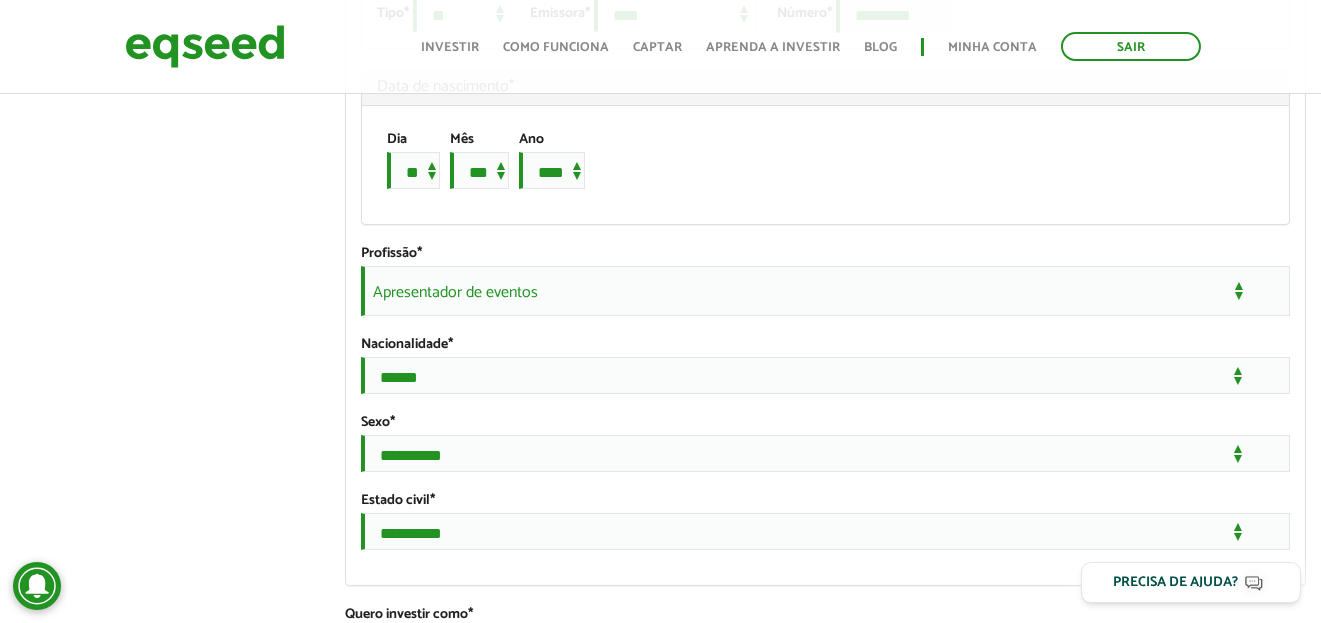 click on "Apresentador de eventos" at bounding box center (825, 291) 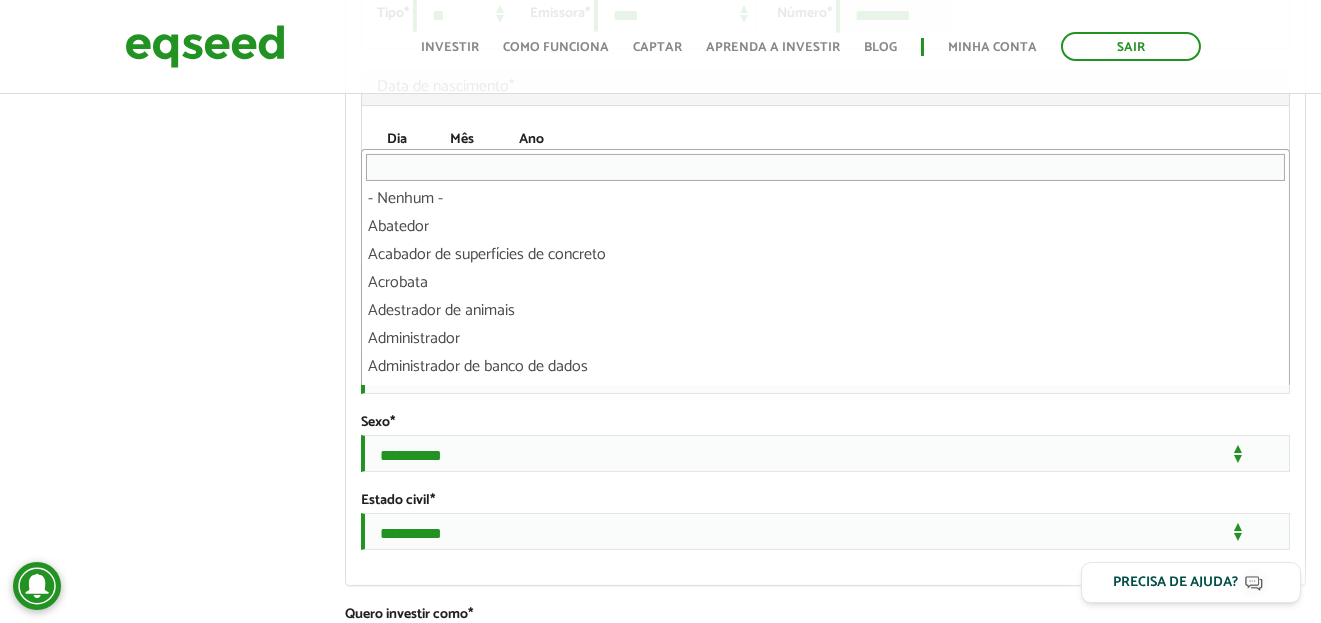 scroll, scrollTop: 2944, scrollLeft: 0, axis: vertical 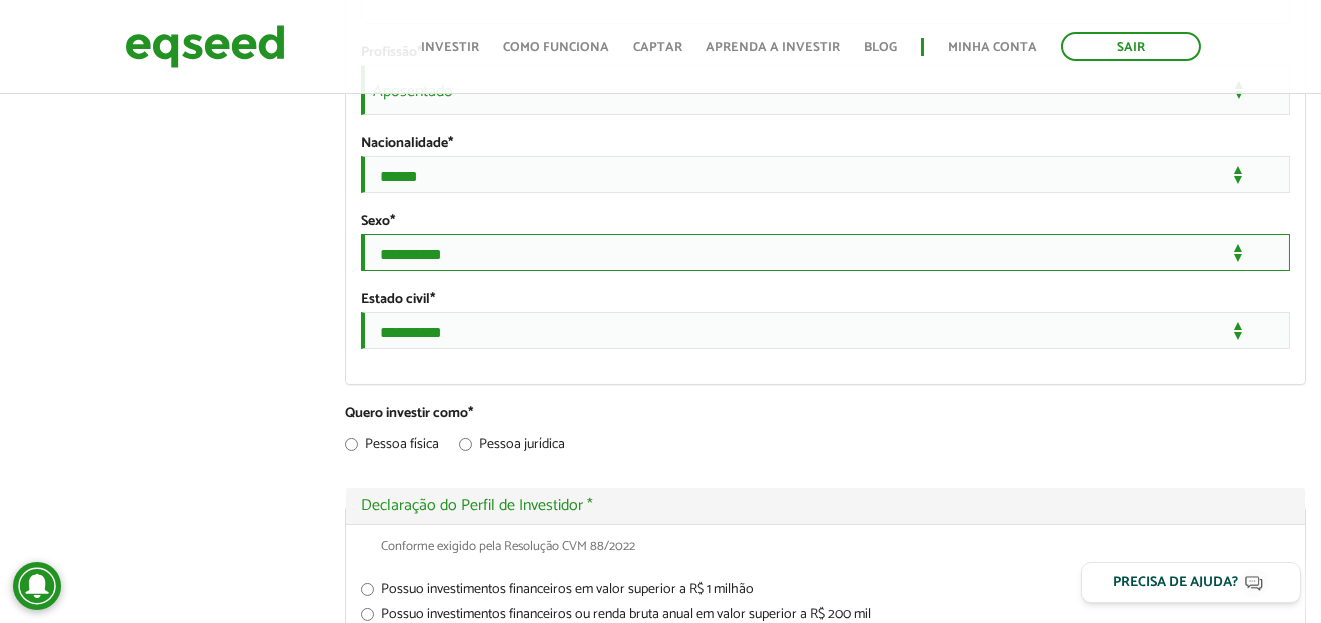 click on "**********" at bounding box center [825, 252] 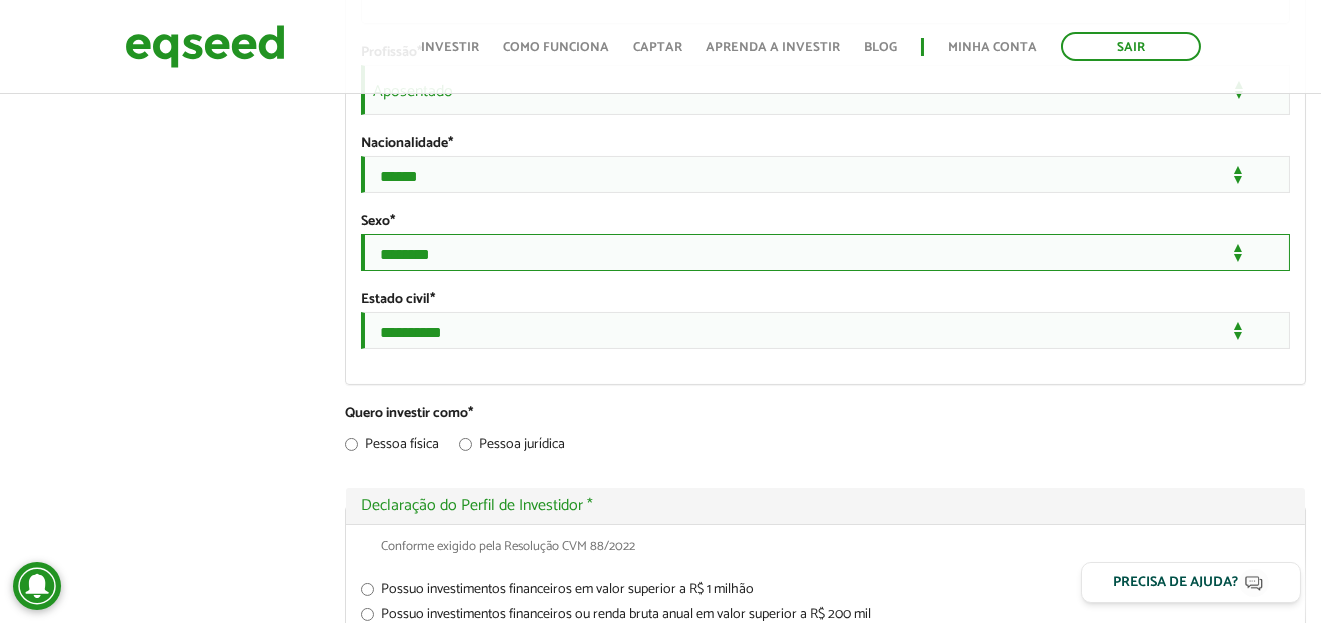 click on "**********" at bounding box center (825, 252) 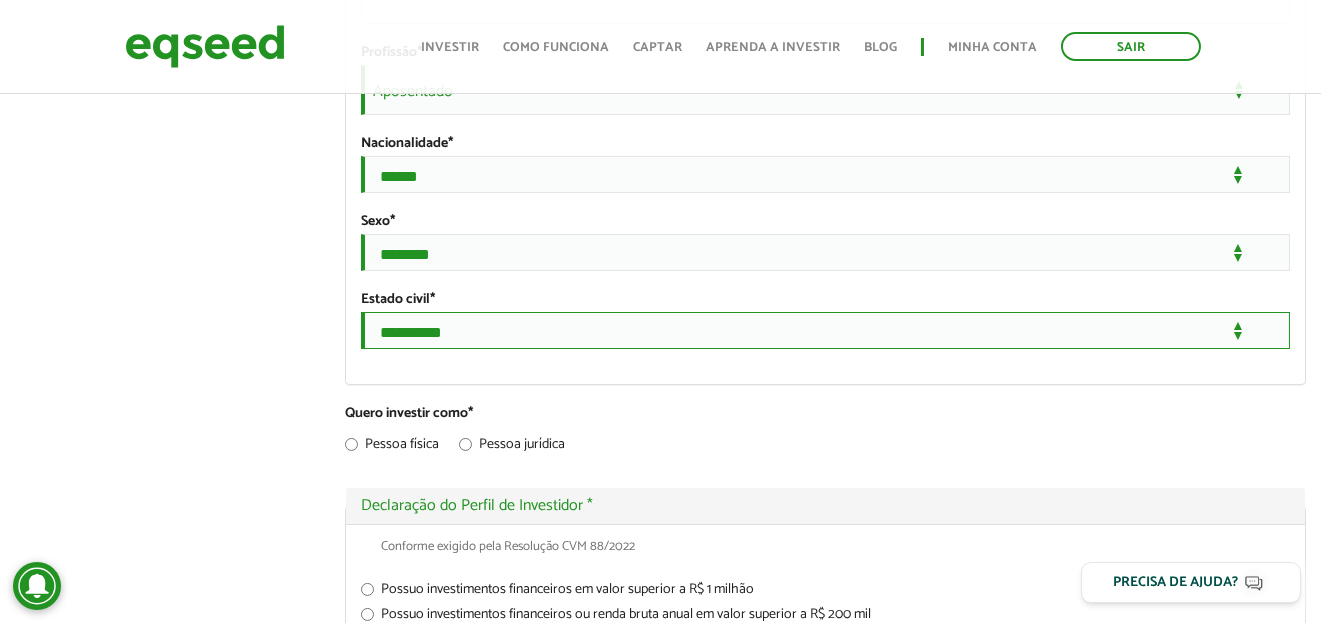 drag, startPoint x: 1231, startPoint y: 489, endPoint x: 1234, endPoint y: 473, distance: 16.27882 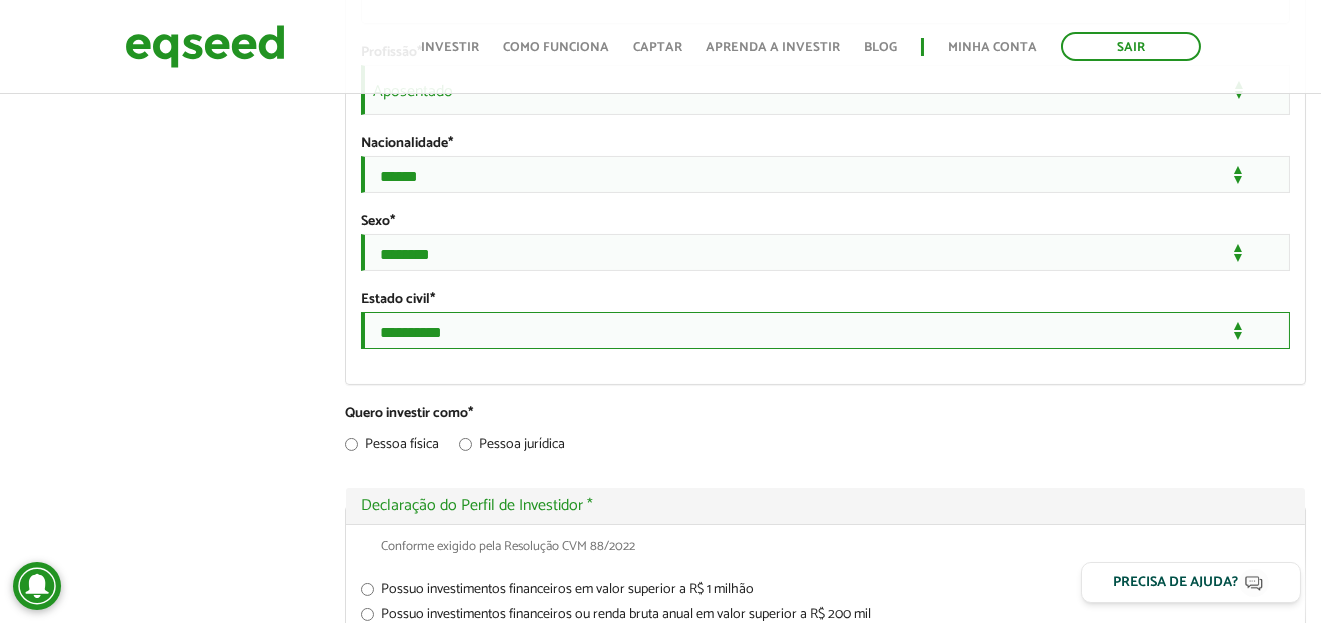 select on "***" 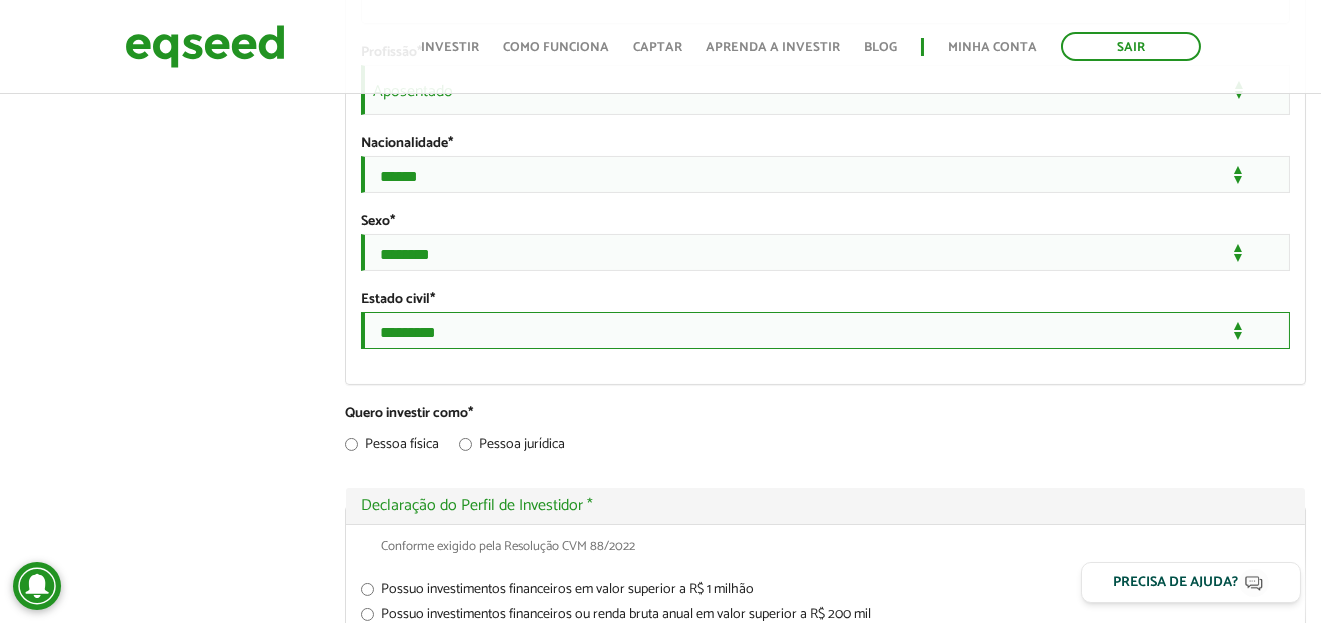 click on "**********" at bounding box center [825, 330] 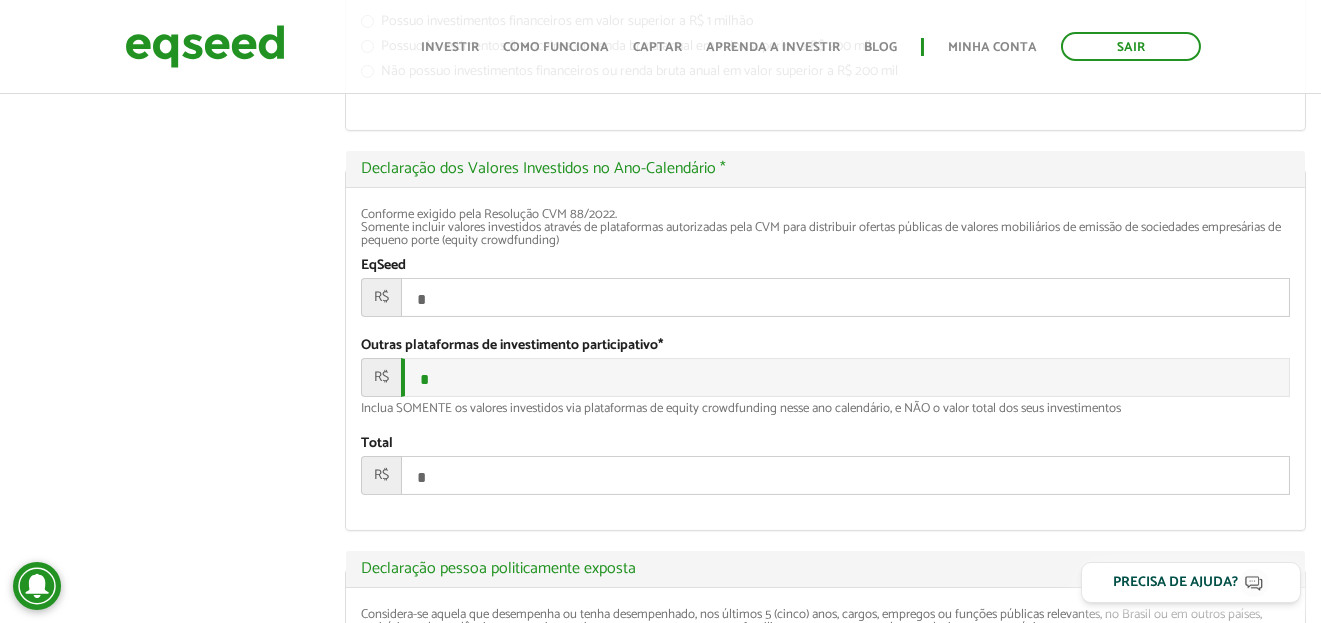 scroll, scrollTop: 2299, scrollLeft: 0, axis: vertical 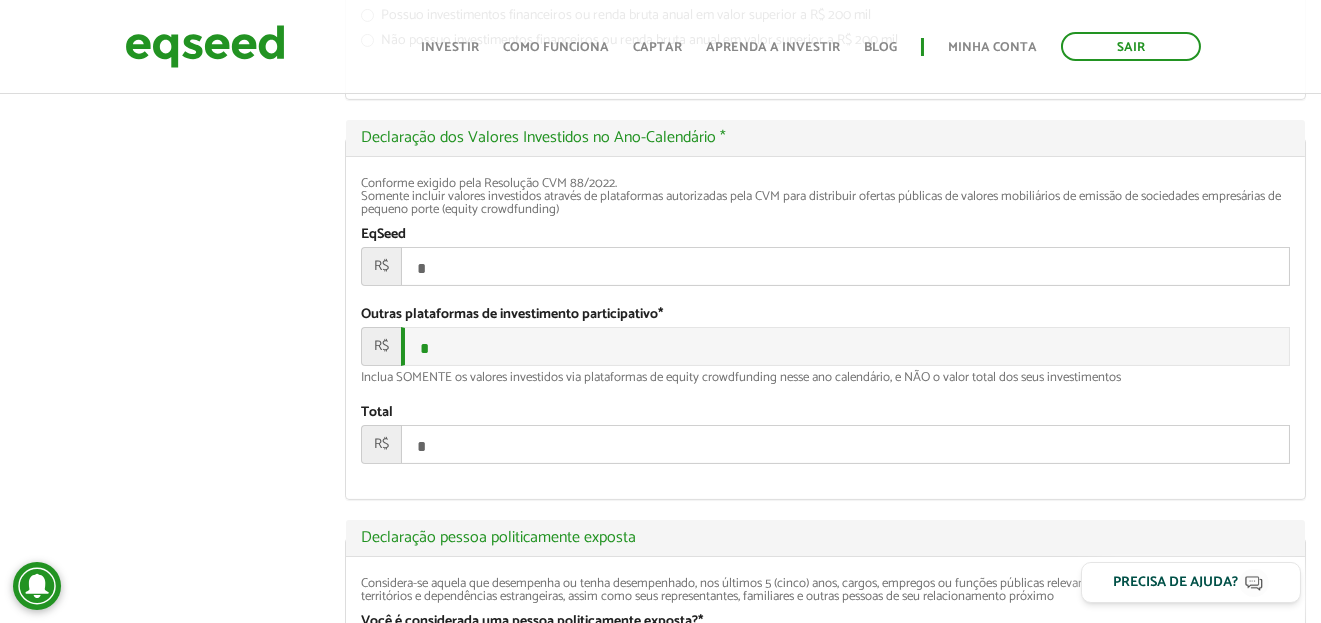 click on "*" at bounding box center (845, 266) 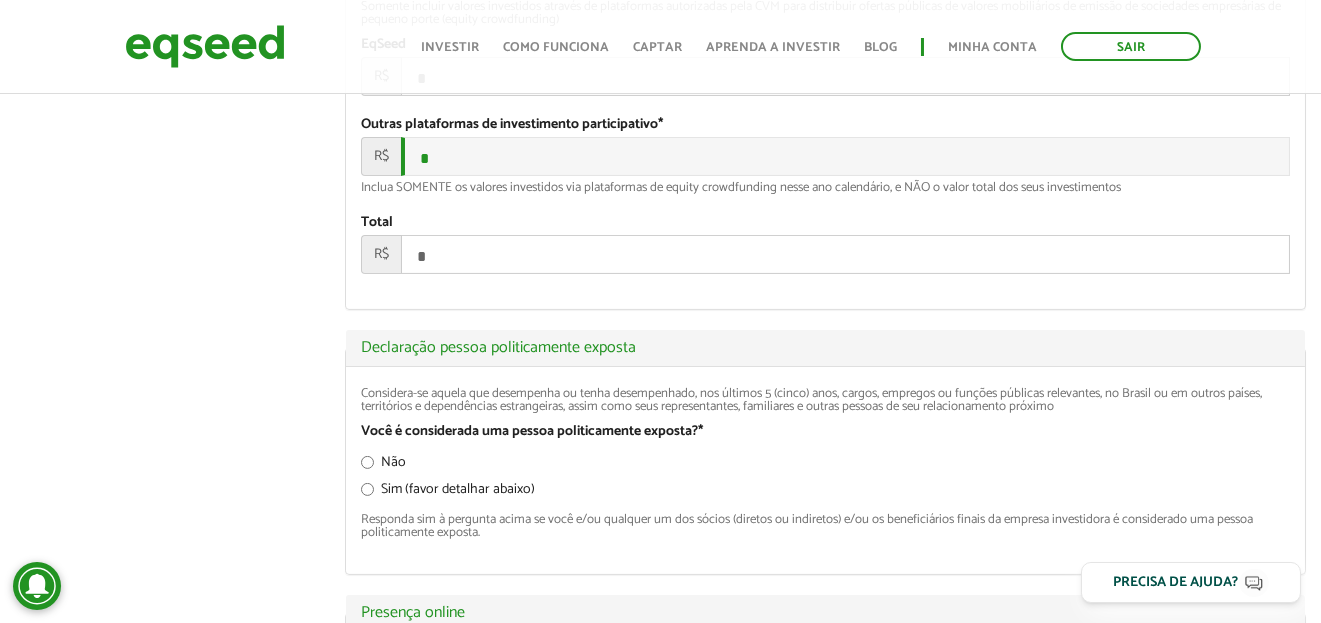 scroll, scrollTop: 2500, scrollLeft: 0, axis: vertical 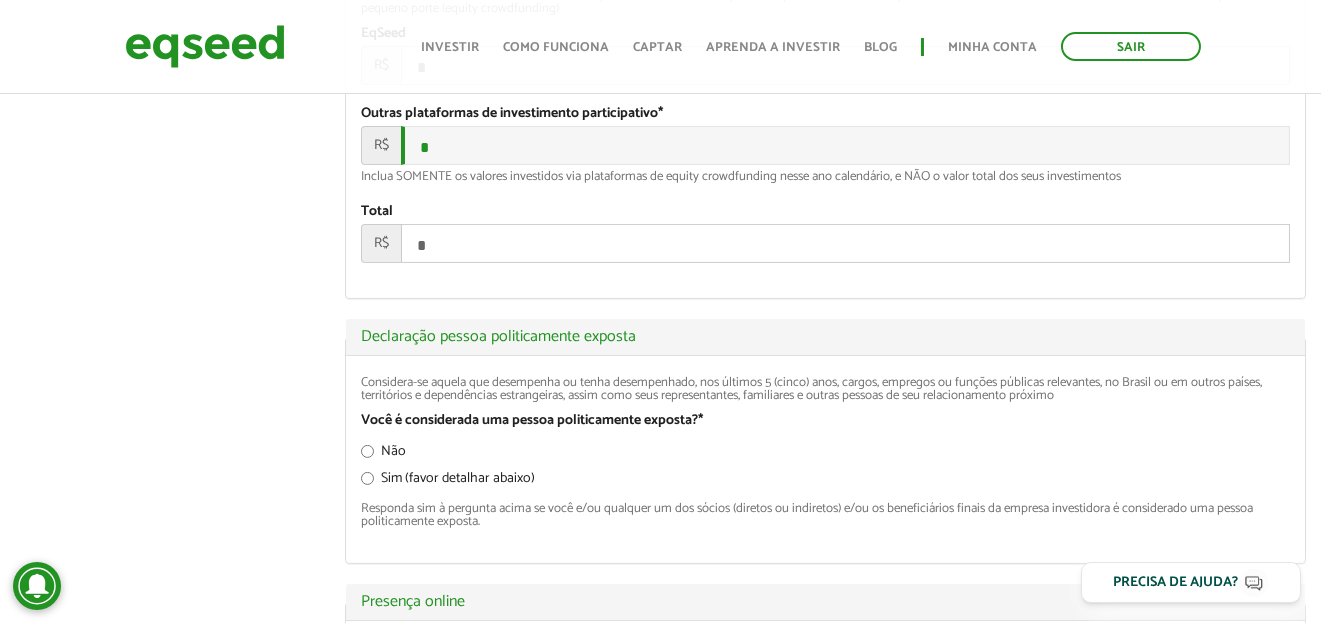click on "*" at bounding box center (845, 243) 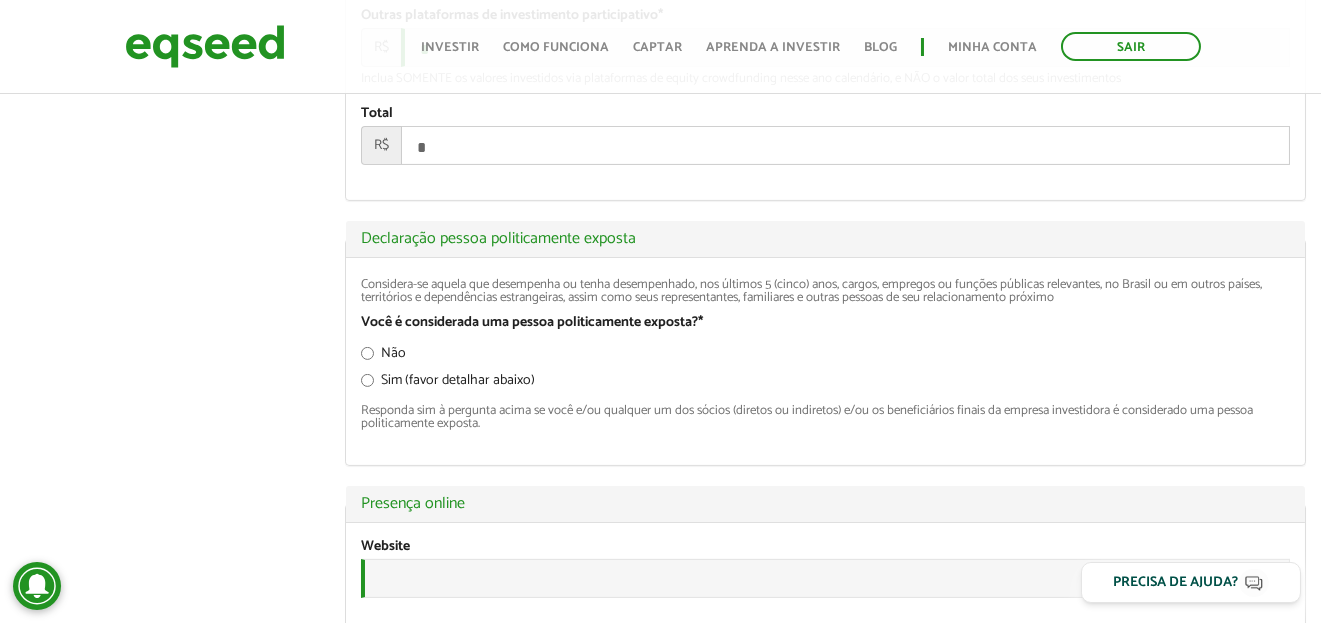 scroll, scrollTop: 2699, scrollLeft: 0, axis: vertical 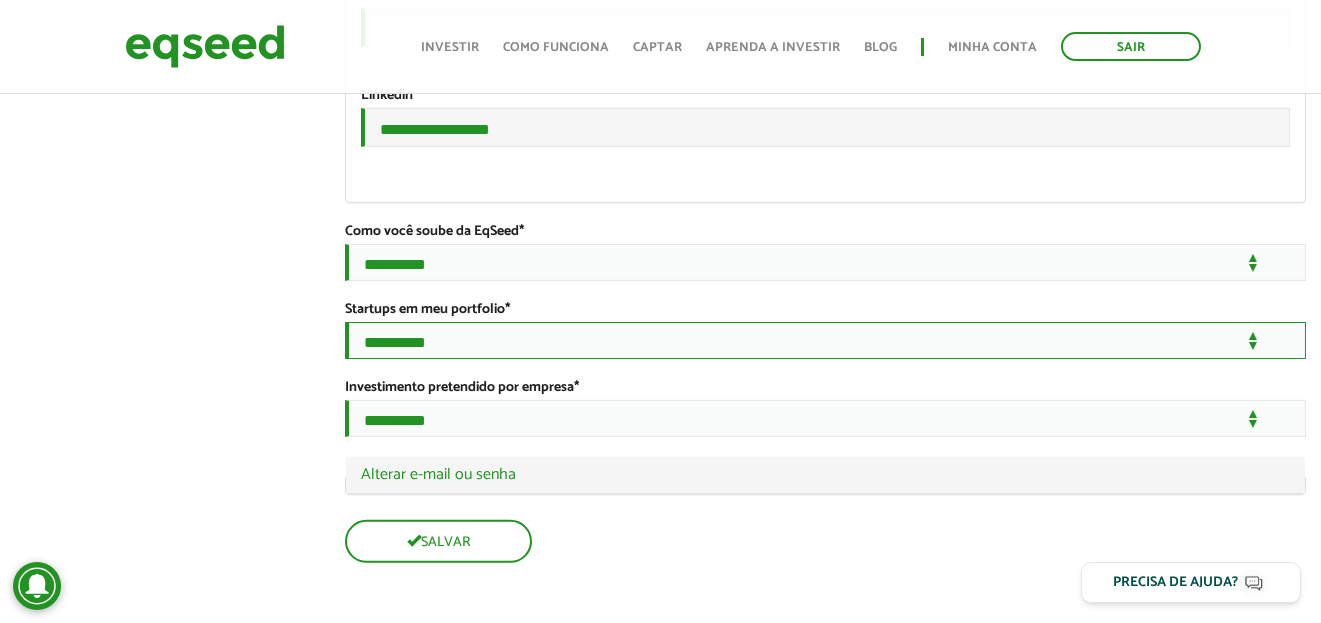 click on "**********" at bounding box center (825, 340) 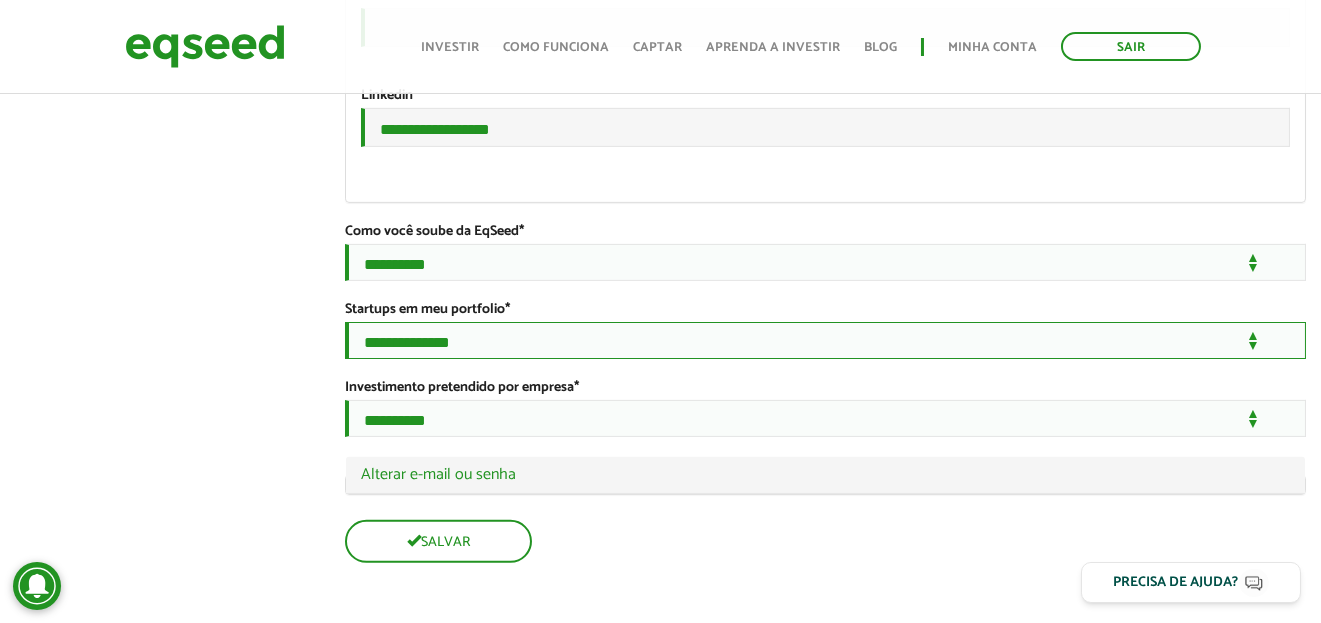 click on "**********" at bounding box center (825, 340) 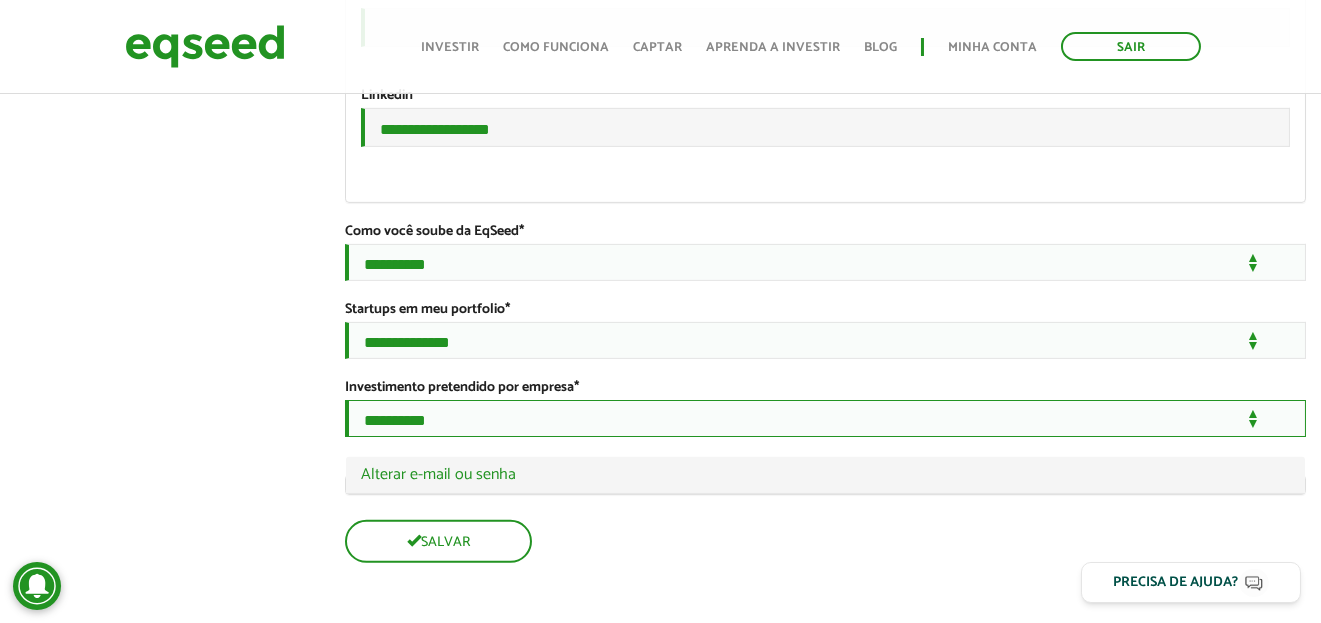 click on "**********" at bounding box center [825, 418] 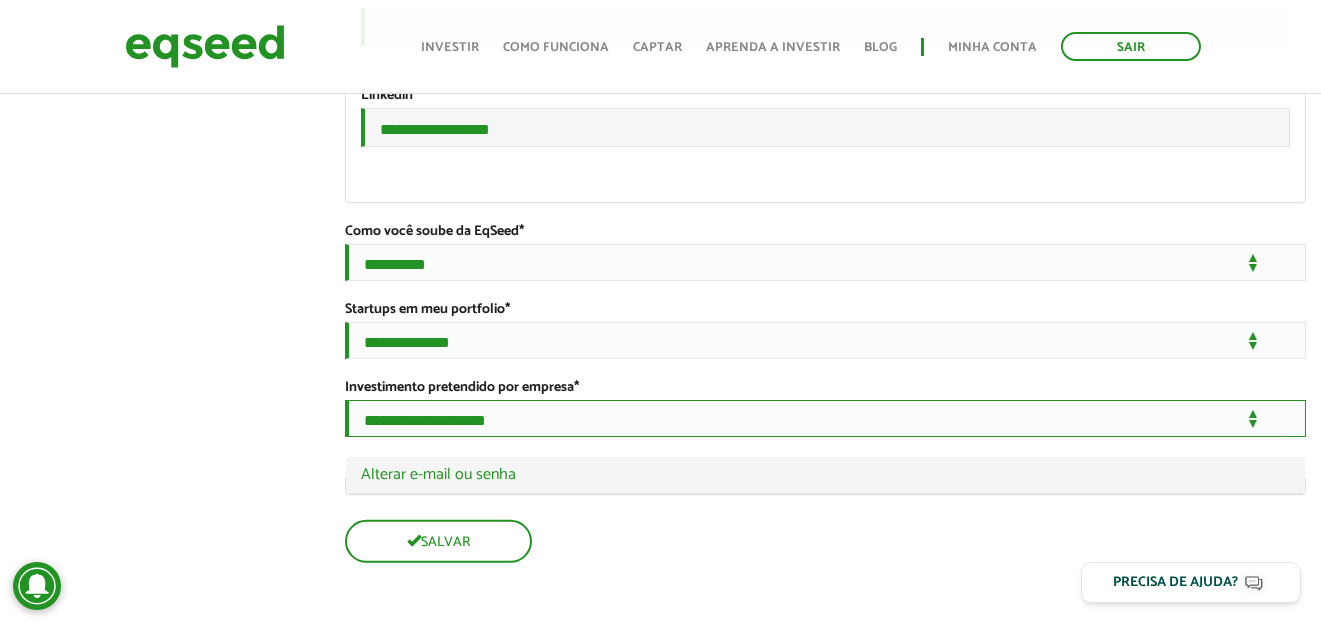 click on "**********" at bounding box center (825, 418) 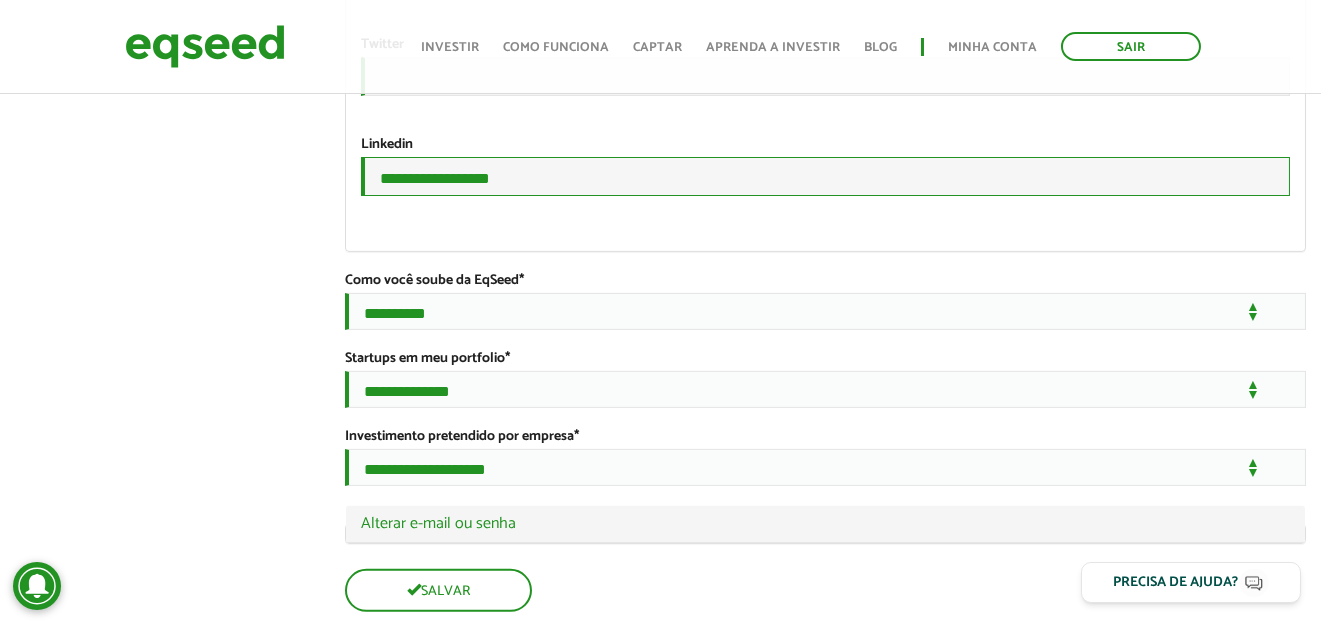 drag, startPoint x: 562, startPoint y: 422, endPoint x: 354, endPoint y: 441, distance: 208.86598 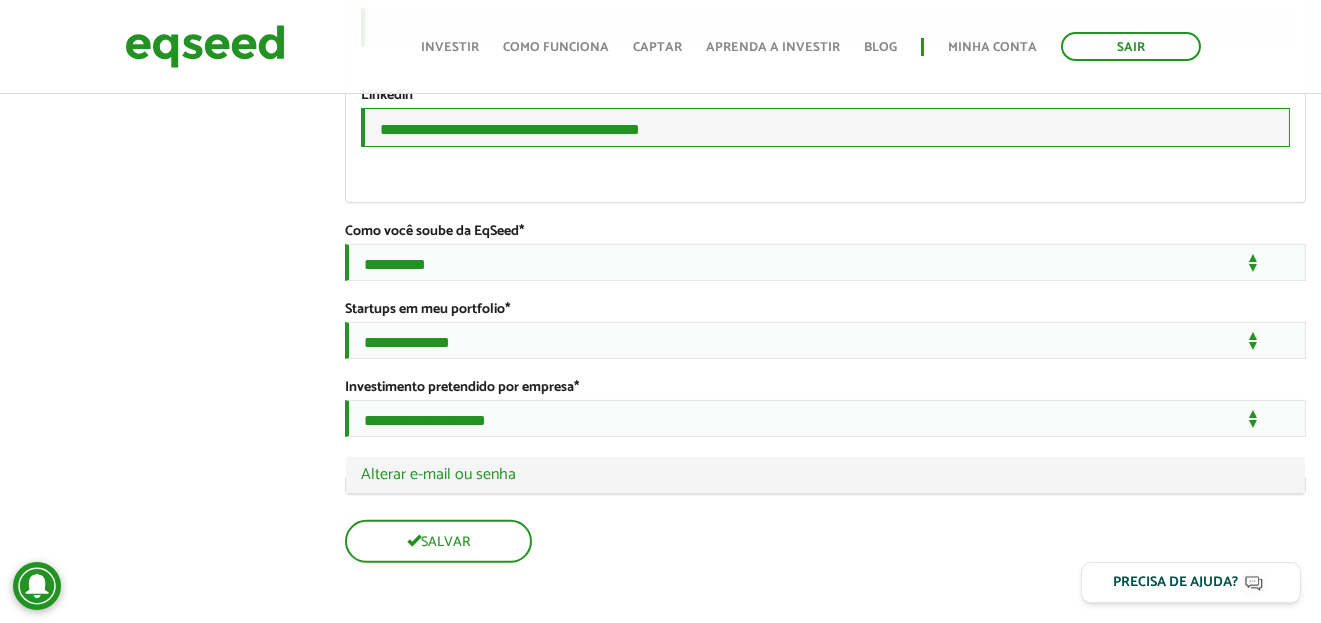 scroll, scrollTop: 3640, scrollLeft: 0, axis: vertical 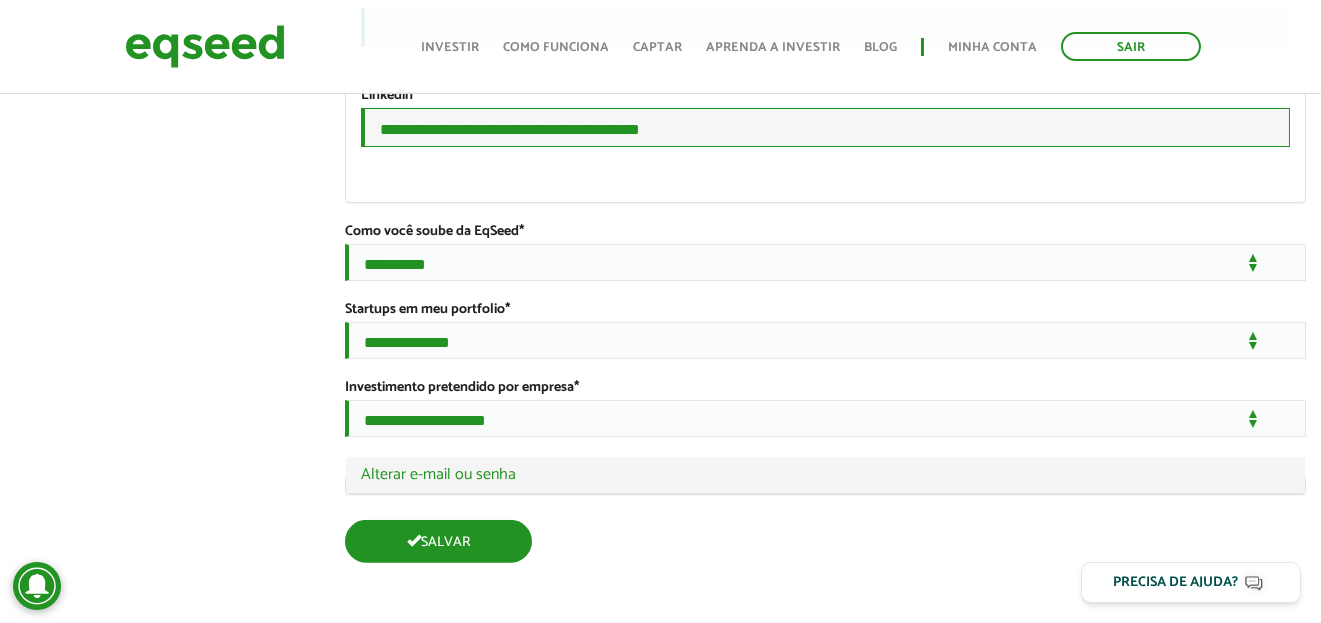 type on "**********" 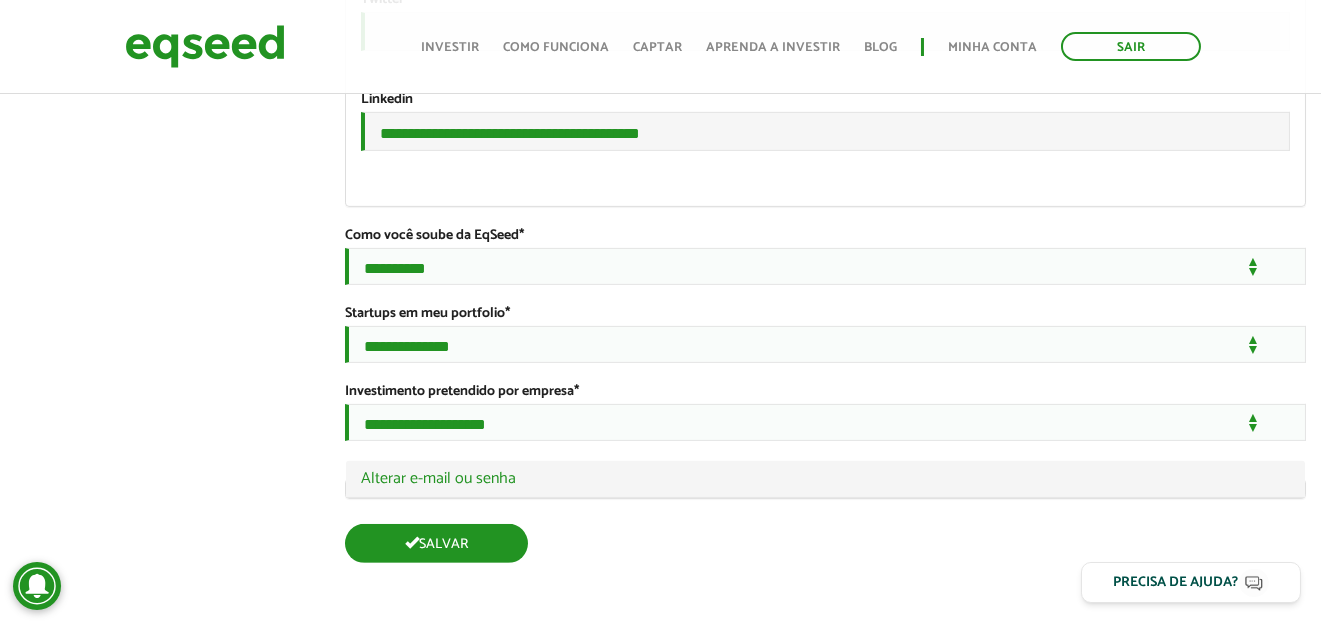 click on "Salvar" at bounding box center [436, 543] 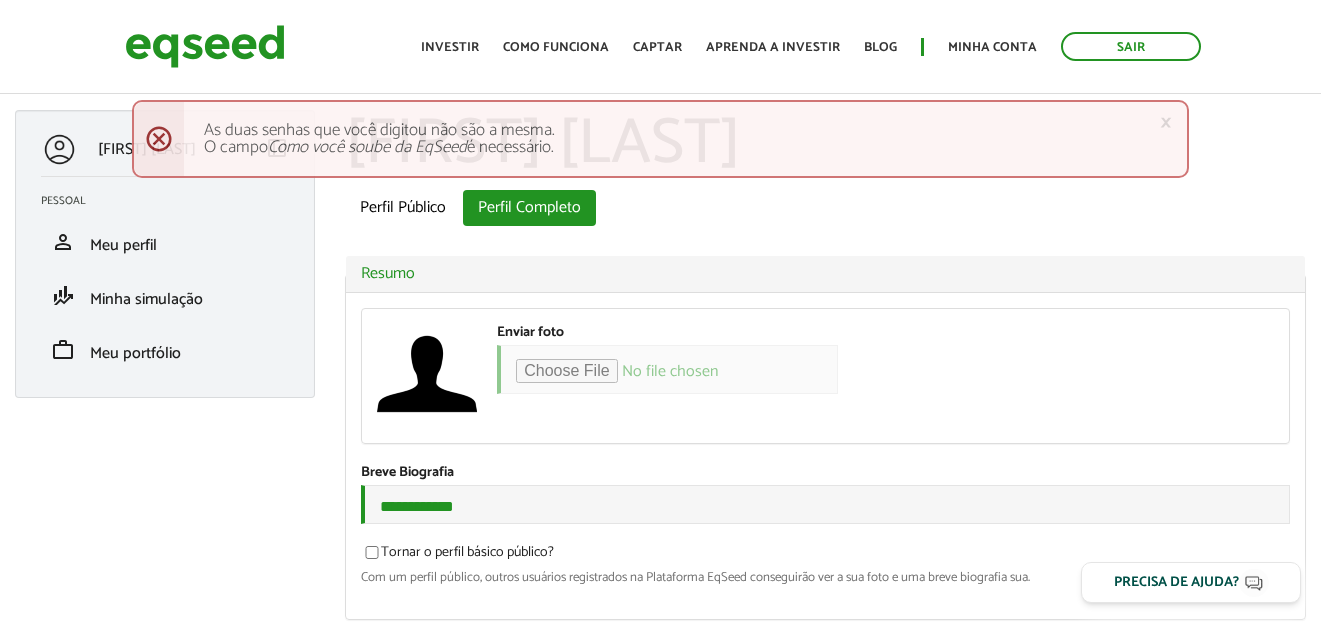 scroll, scrollTop: 0, scrollLeft: 0, axis: both 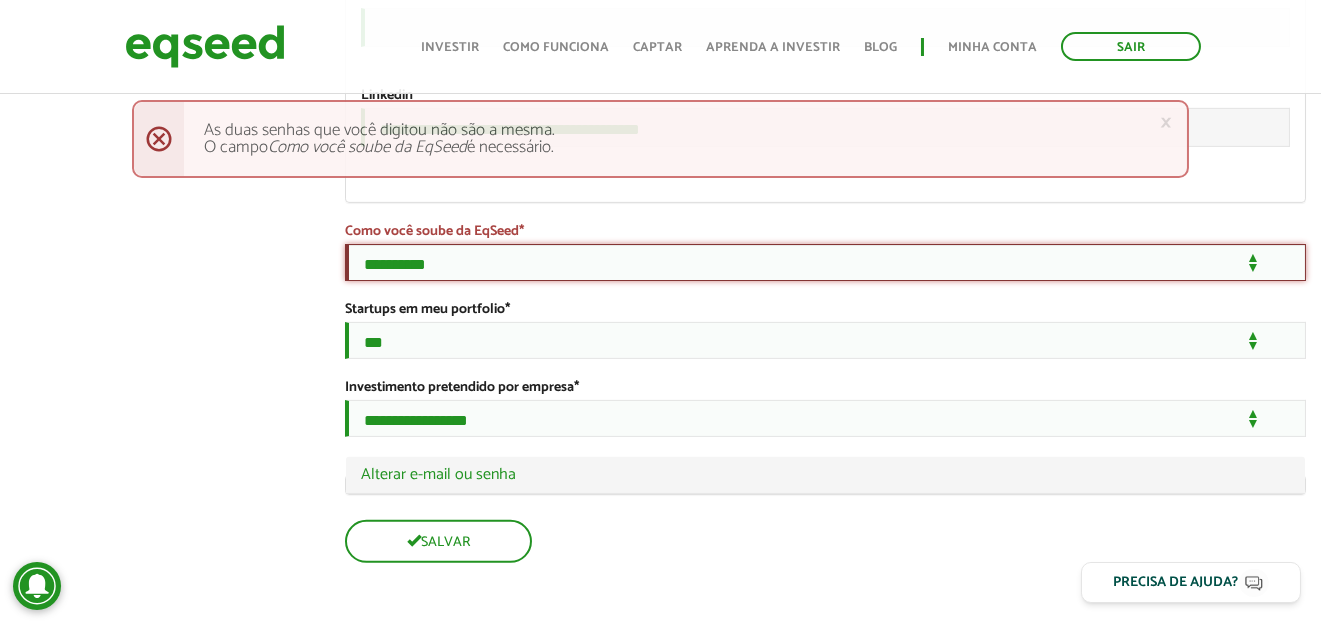 click on "**********" at bounding box center [825, 262] 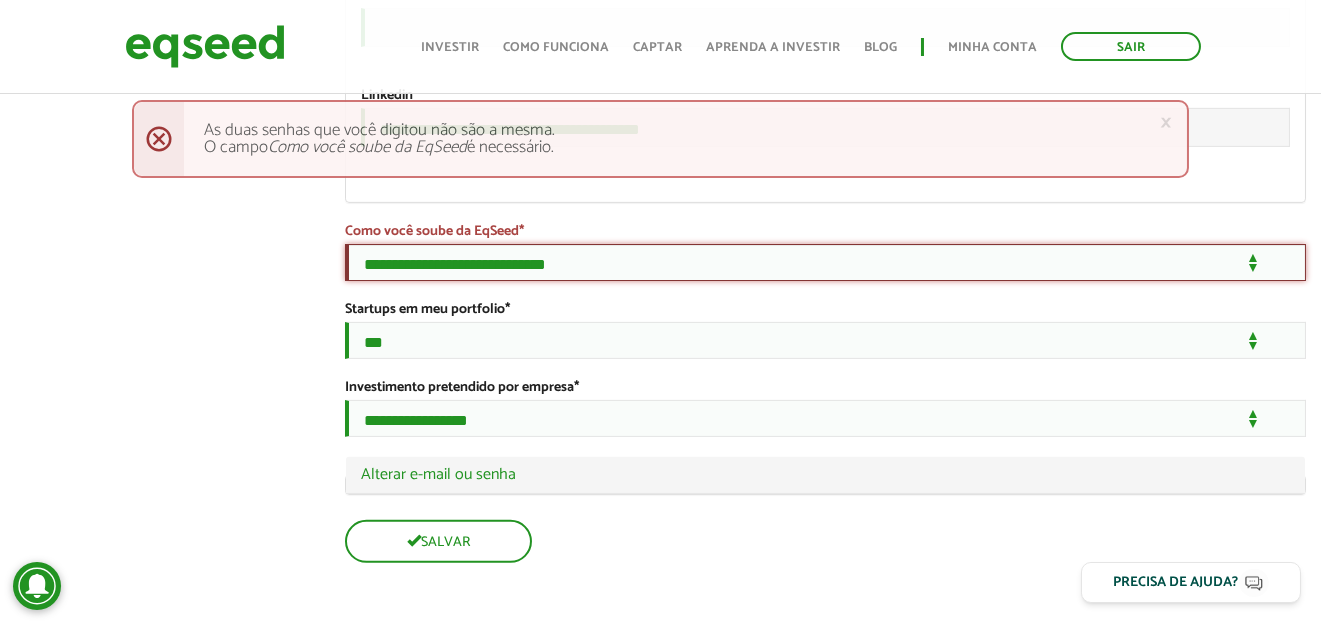 click on "**********" at bounding box center [825, 262] 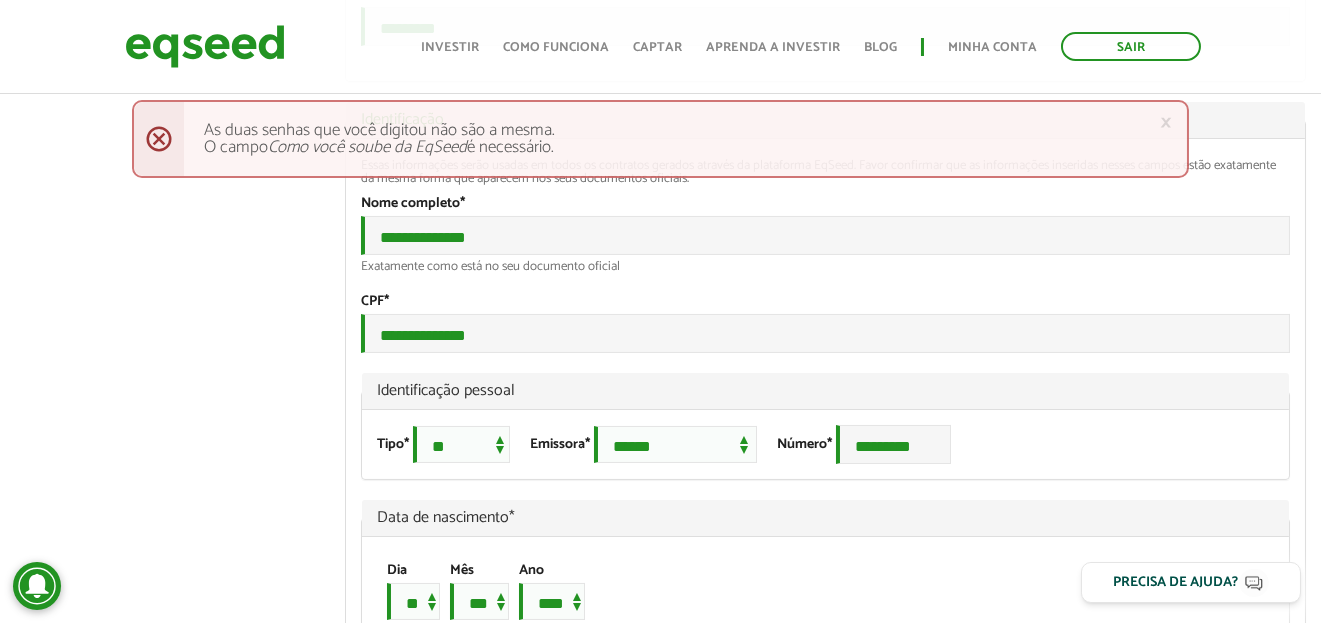 scroll, scrollTop: 1099, scrollLeft: 0, axis: vertical 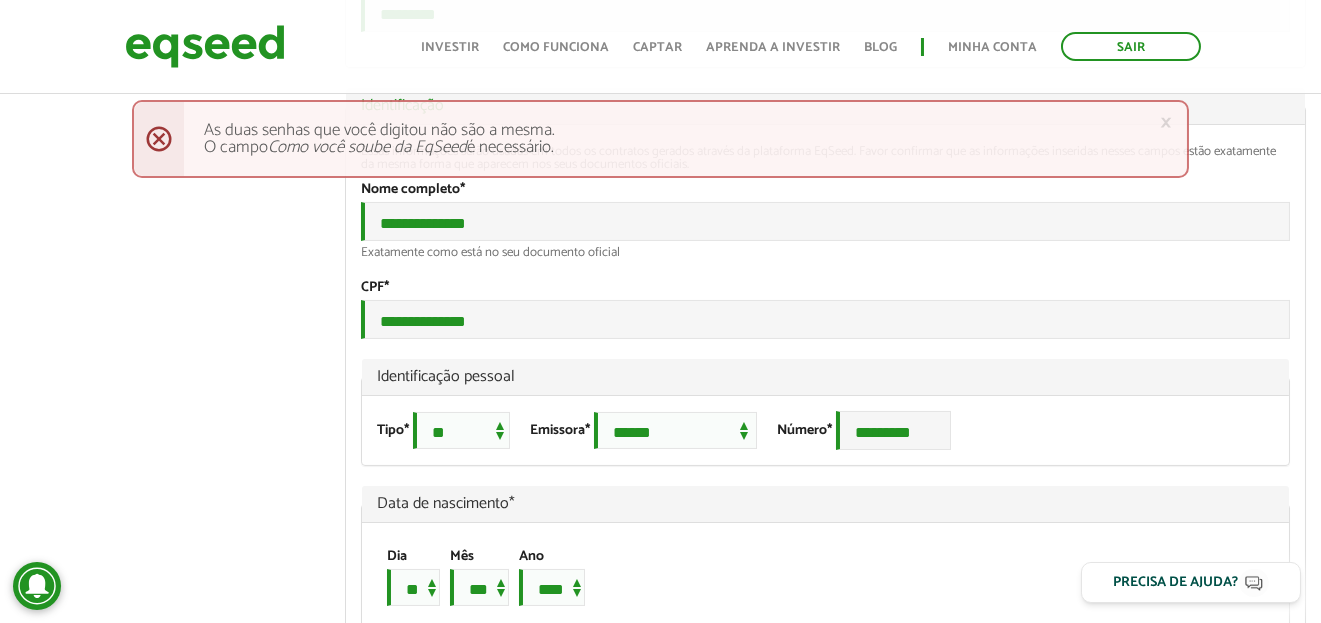 click on "×
Menssagem de erro
As duas senhas que você digitou não são a mesma.
O campo  Como você soube da EqSeed  é necessário." at bounding box center [660, 139] 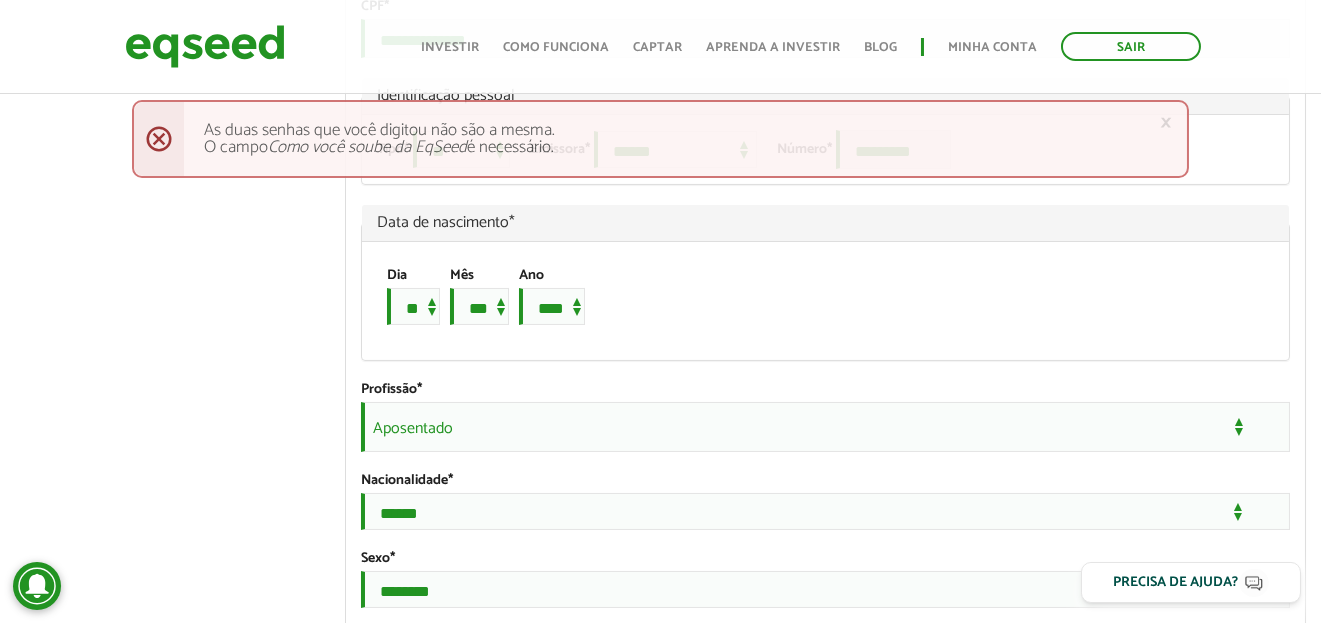 scroll, scrollTop: 1600, scrollLeft: 0, axis: vertical 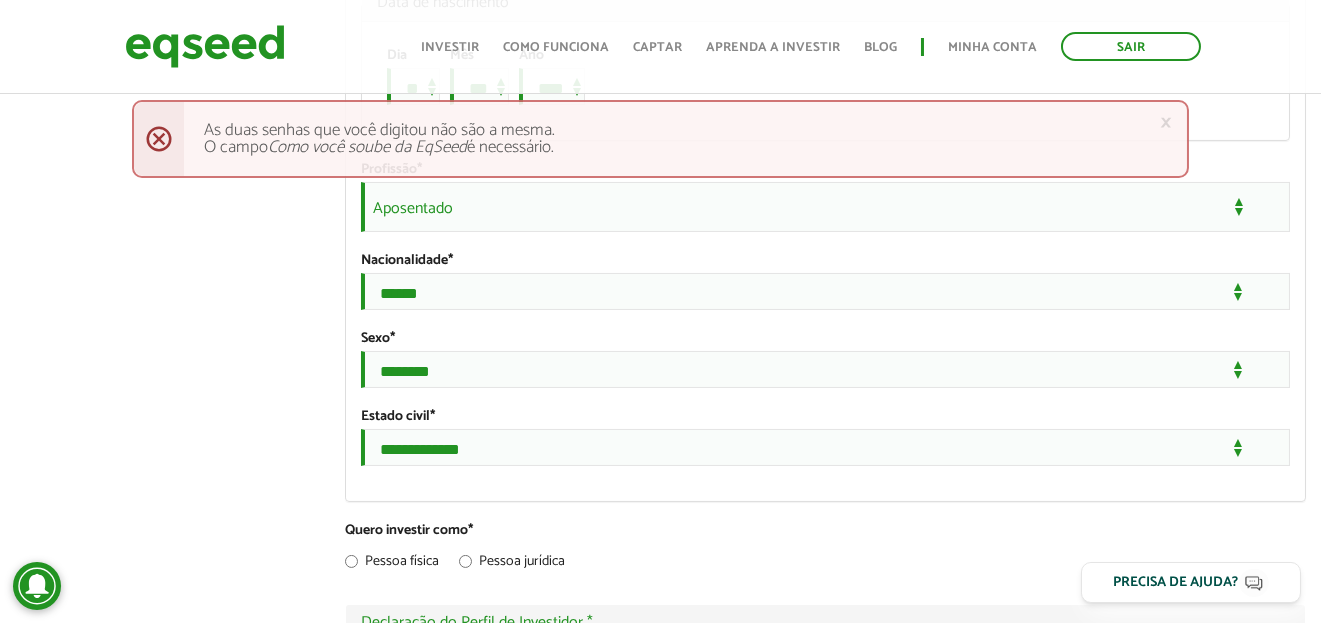 click on "×
Menssagem de erro
As duas senhas que você digitou não são a mesma.
O campo  Como você soube da EqSeed  é necessário." at bounding box center (660, 139) 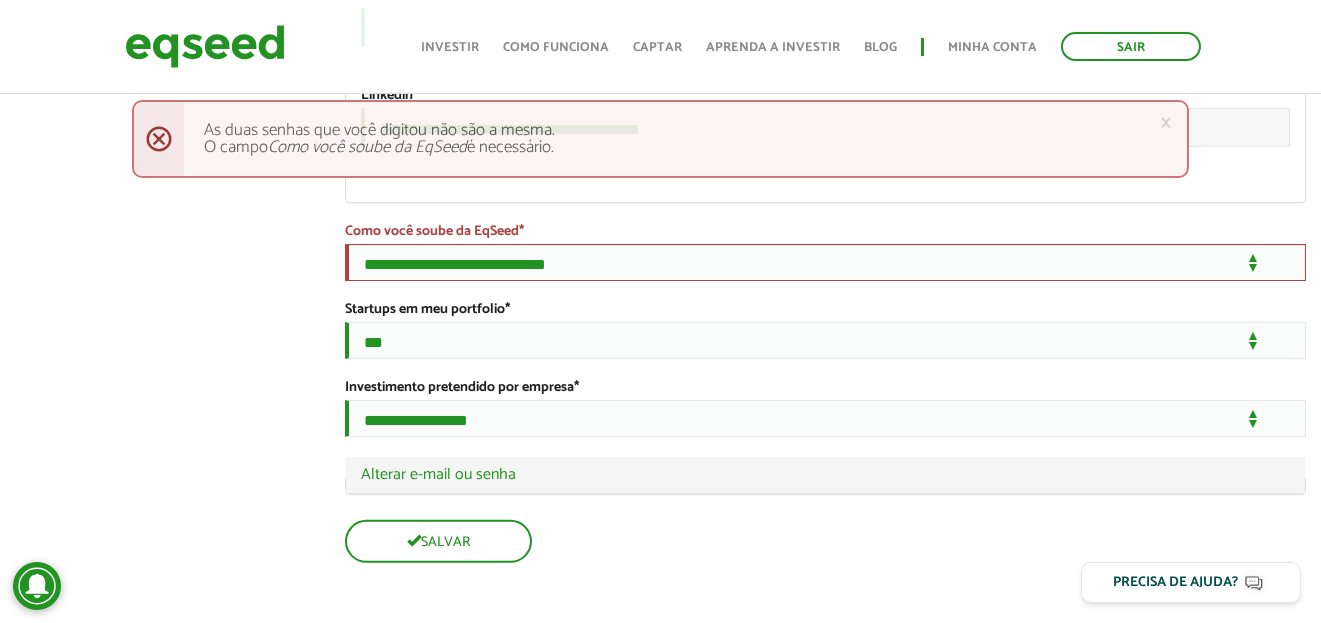 scroll, scrollTop: 3640, scrollLeft: 0, axis: vertical 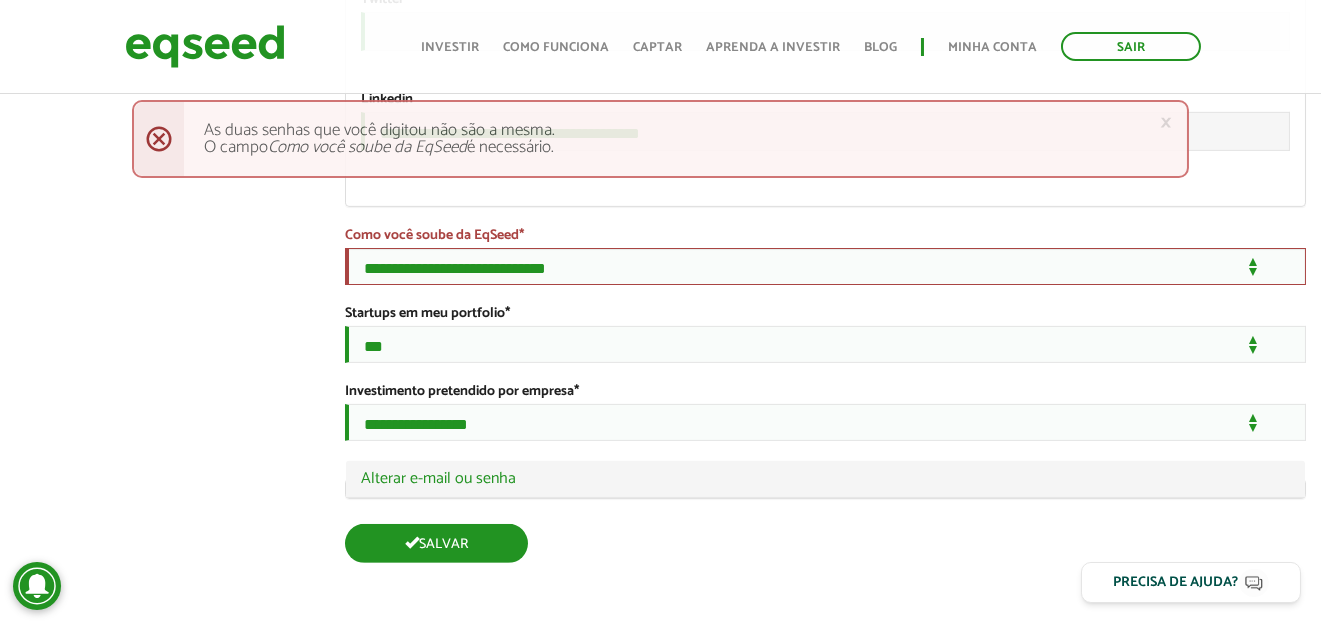 click at bounding box center [412, 542] 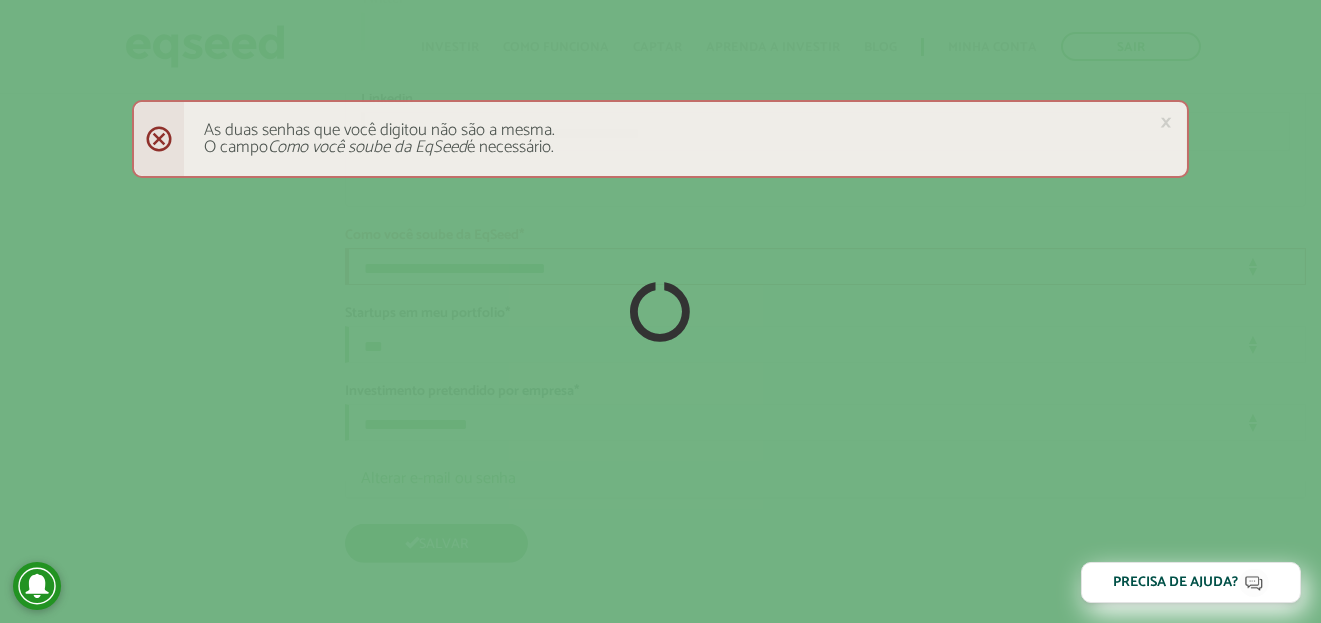 scroll, scrollTop: 3637, scrollLeft: 0, axis: vertical 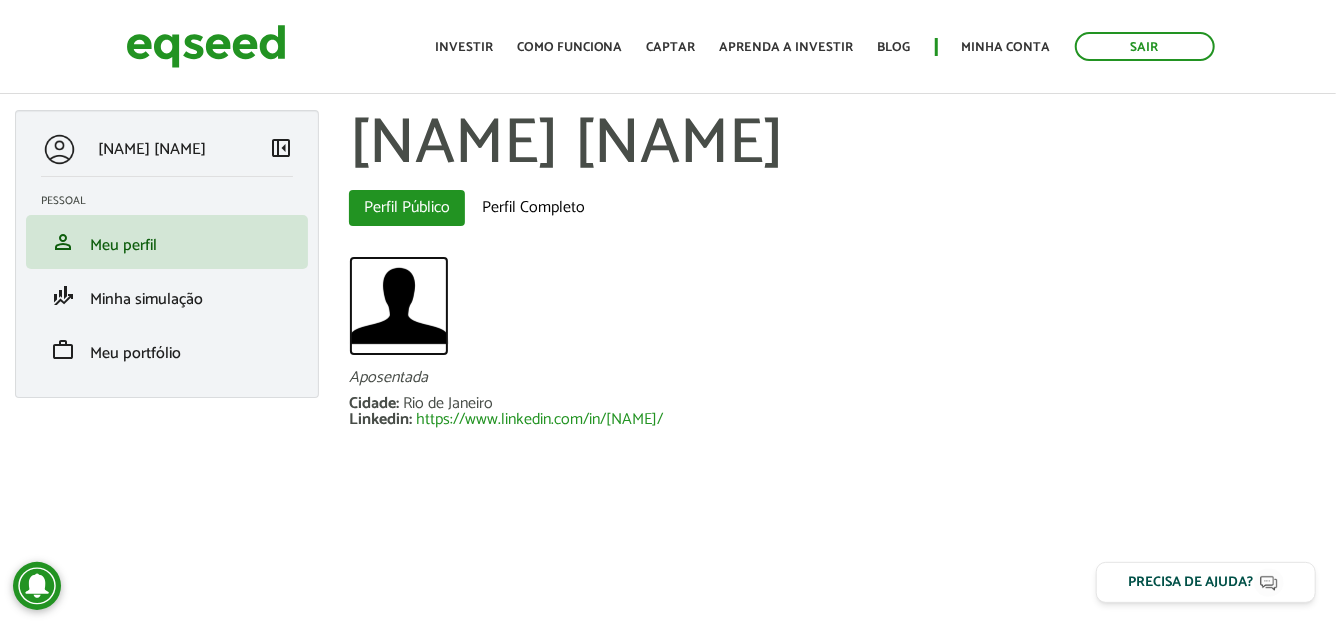 click at bounding box center [399, 306] 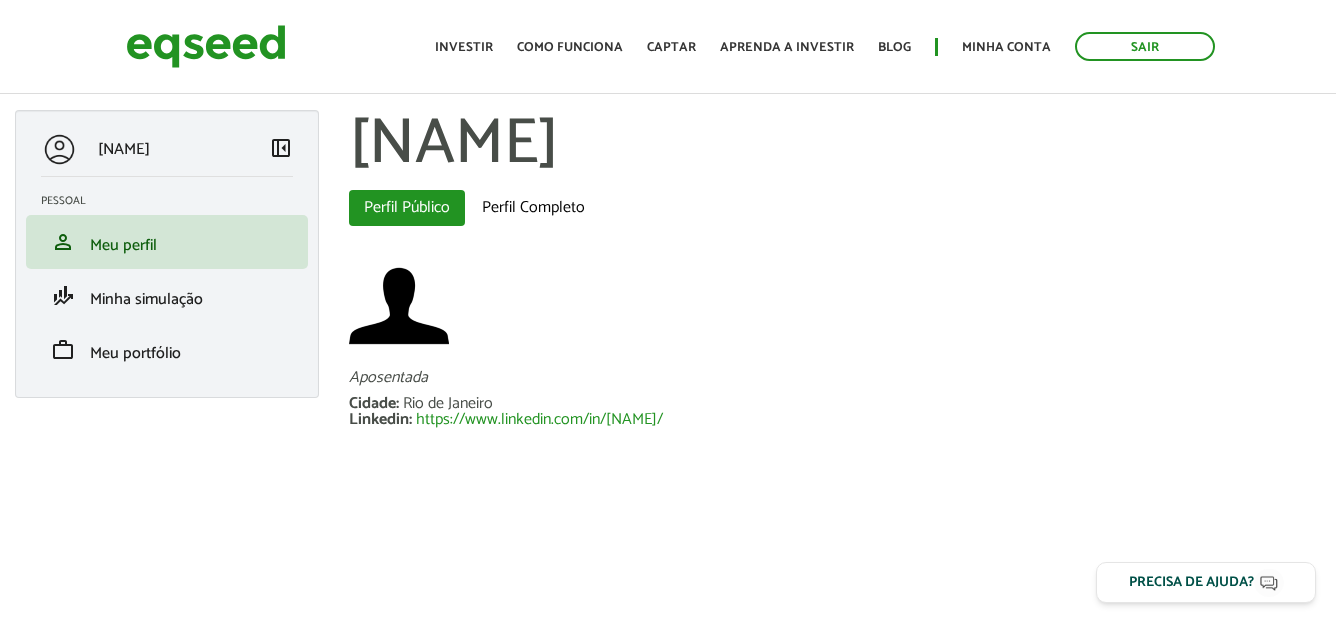 scroll, scrollTop: 0, scrollLeft: 0, axis: both 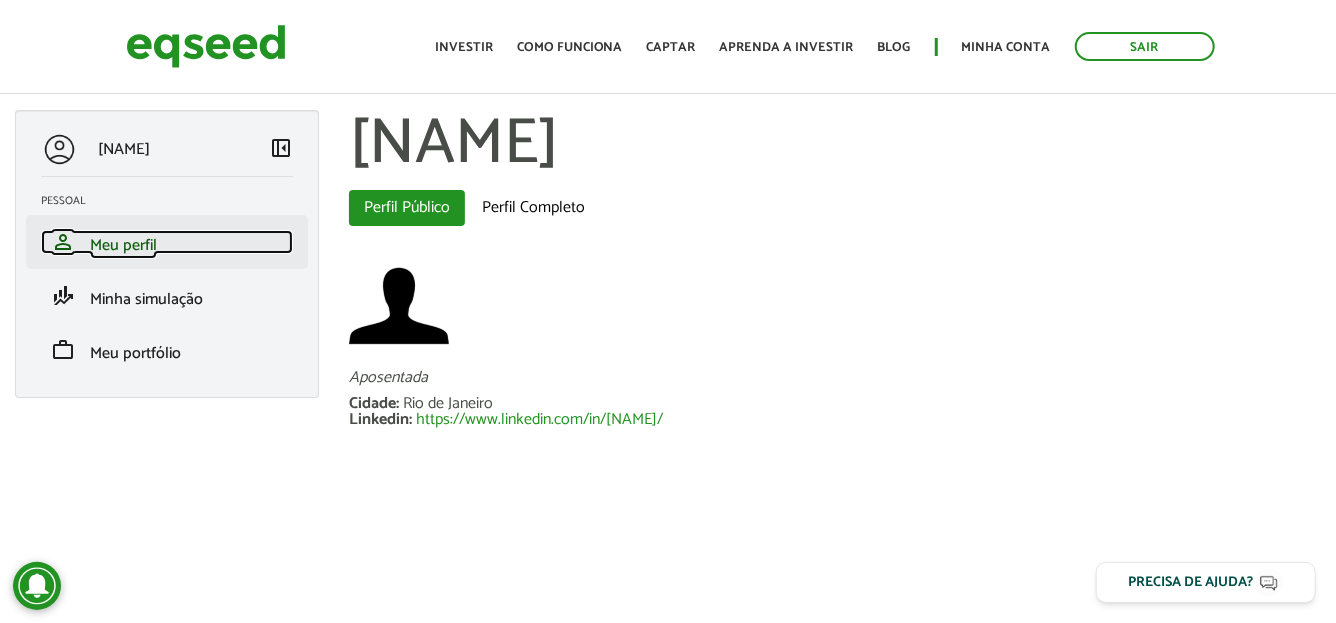 click on "Meu perfil" at bounding box center [123, 245] 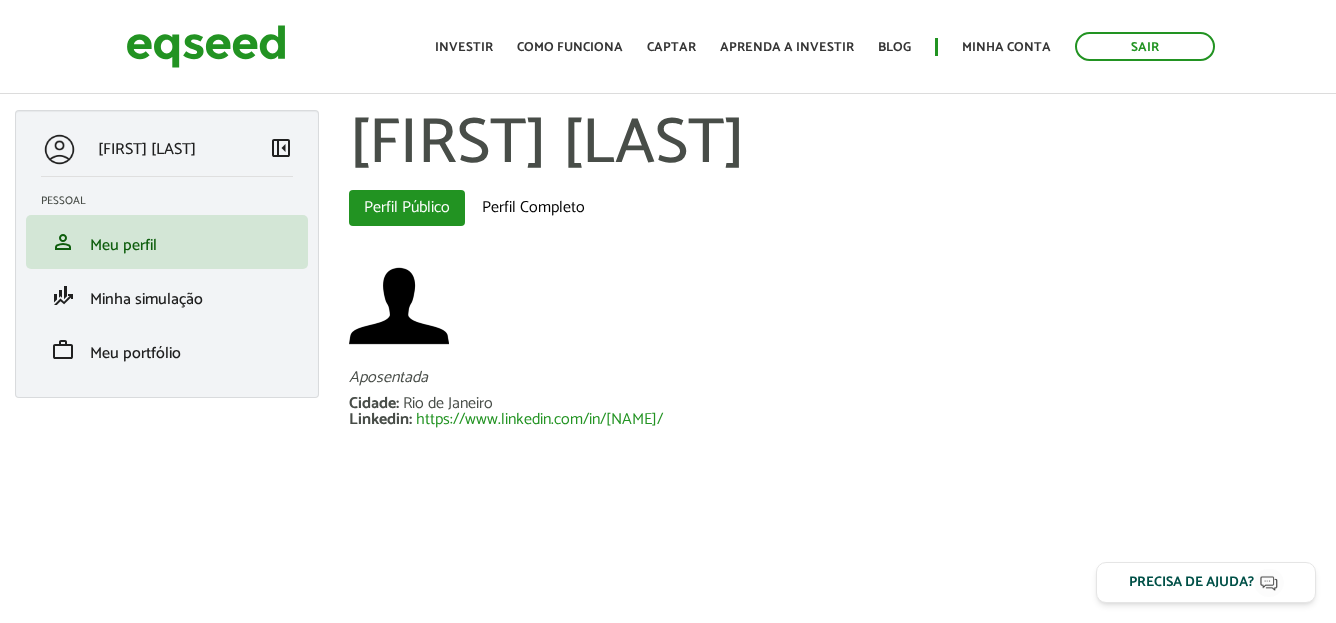 scroll, scrollTop: 0, scrollLeft: 0, axis: both 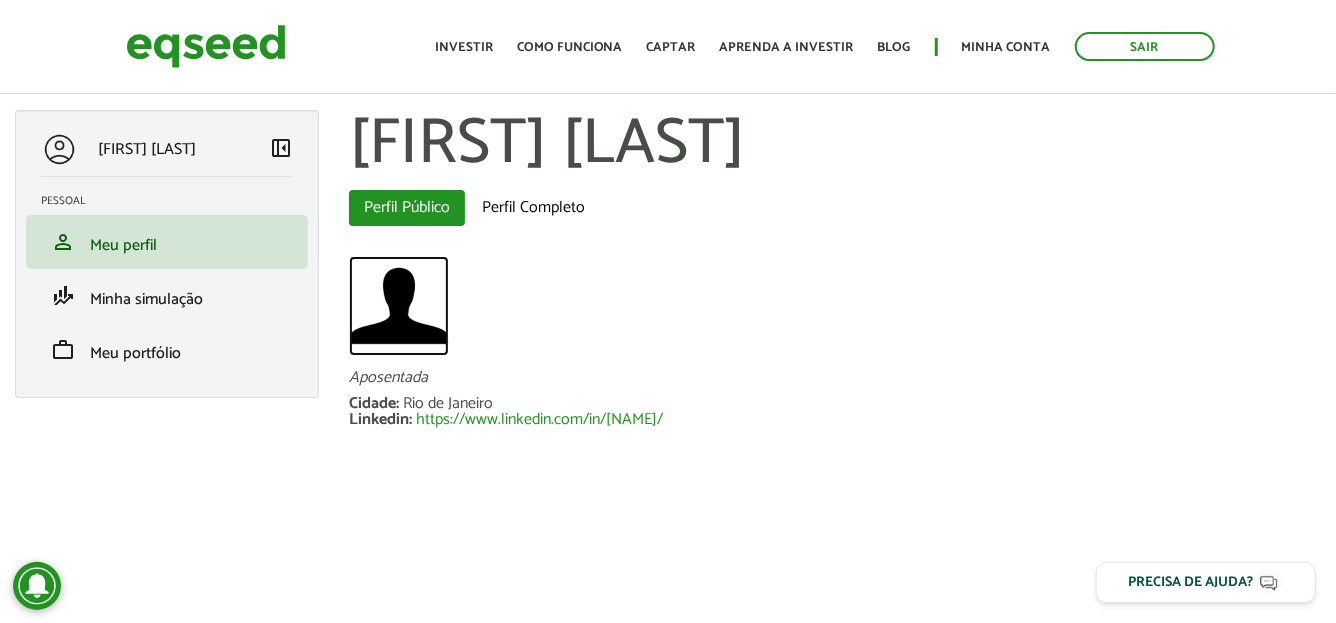 click at bounding box center (399, 306) 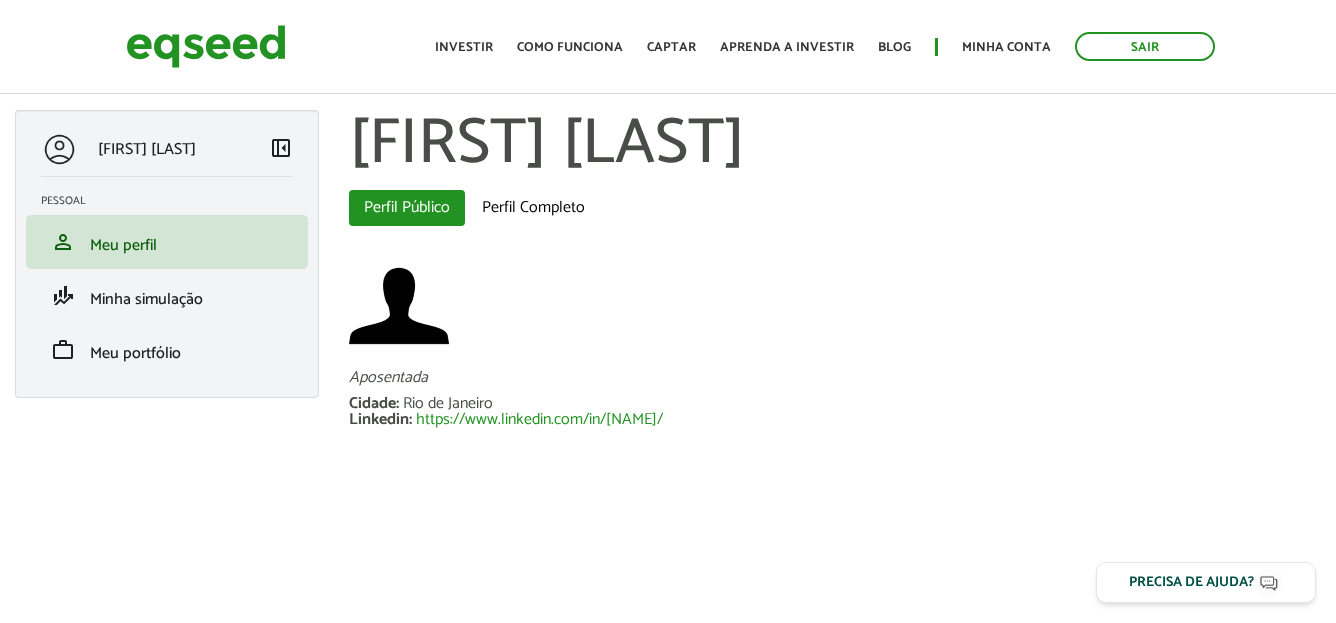 scroll, scrollTop: 0, scrollLeft: 0, axis: both 